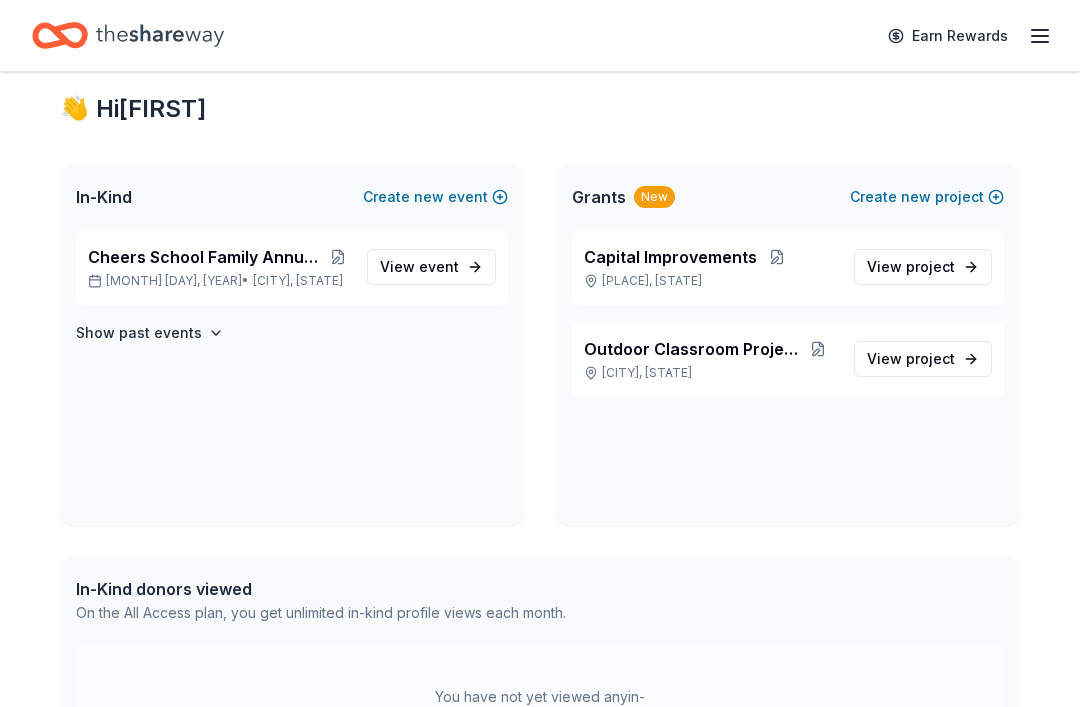 scroll, scrollTop: 47, scrollLeft: 0, axis: vertical 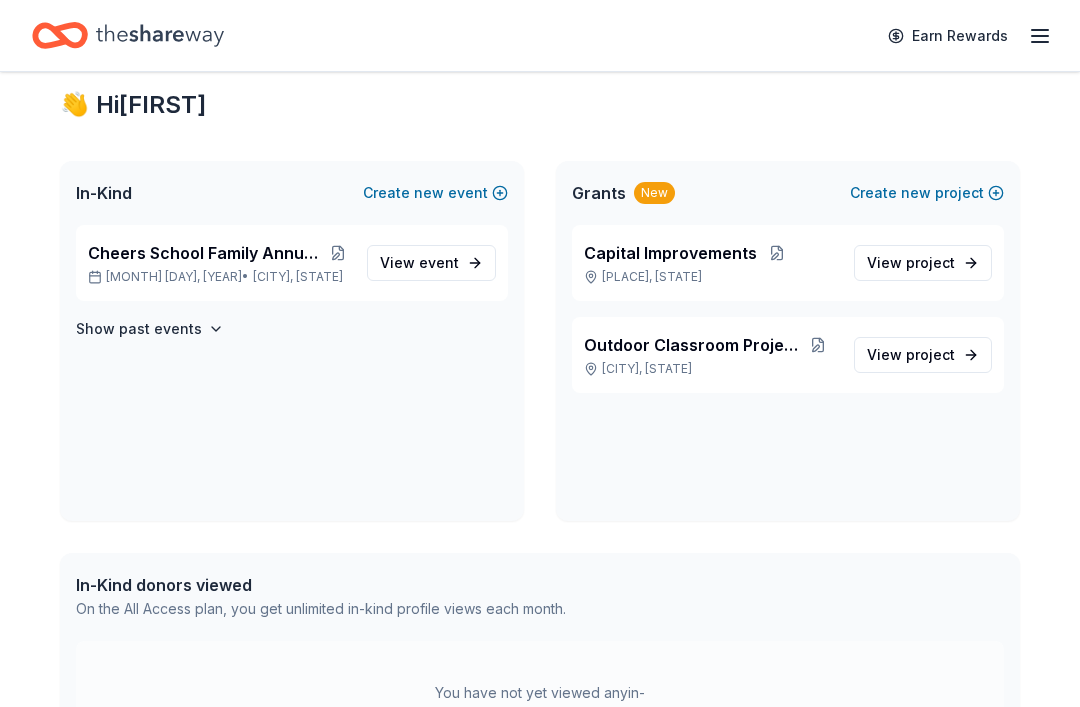 click on "View   event" at bounding box center (419, 263) 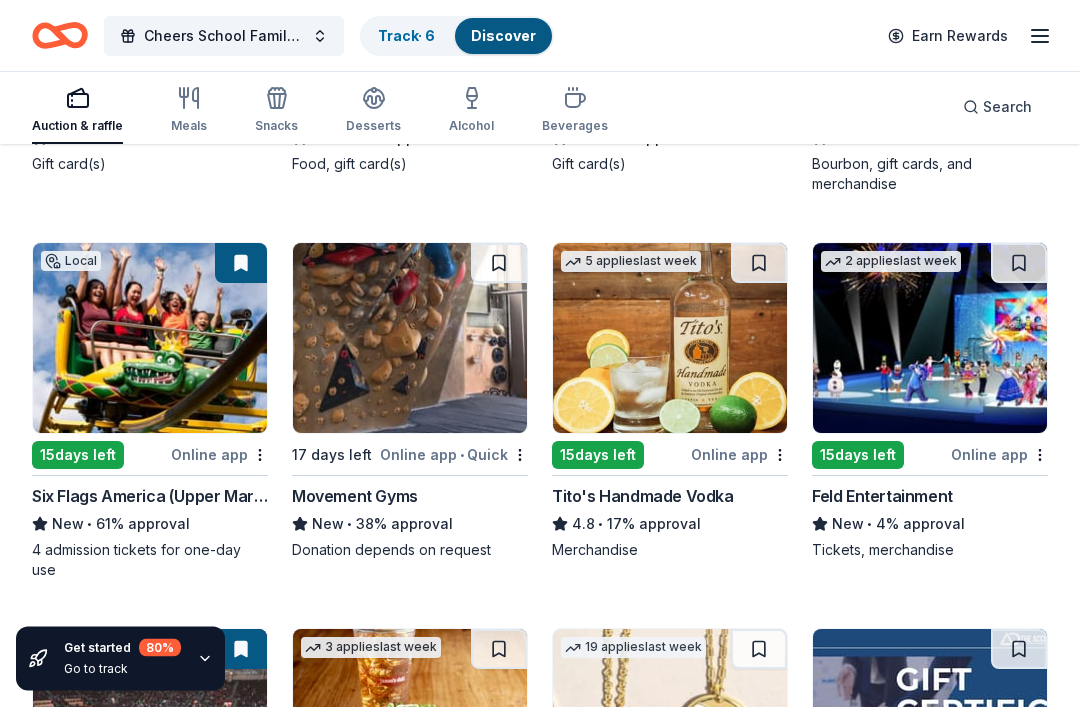 scroll, scrollTop: 3174, scrollLeft: 0, axis: vertical 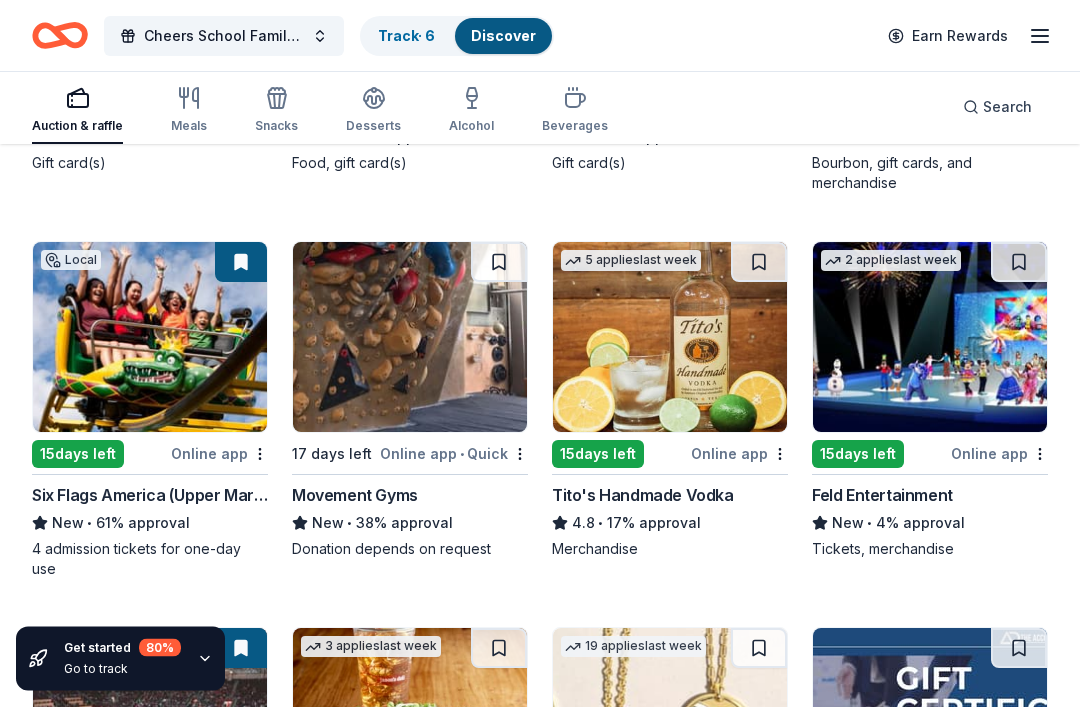 click at bounding box center [150, 338] 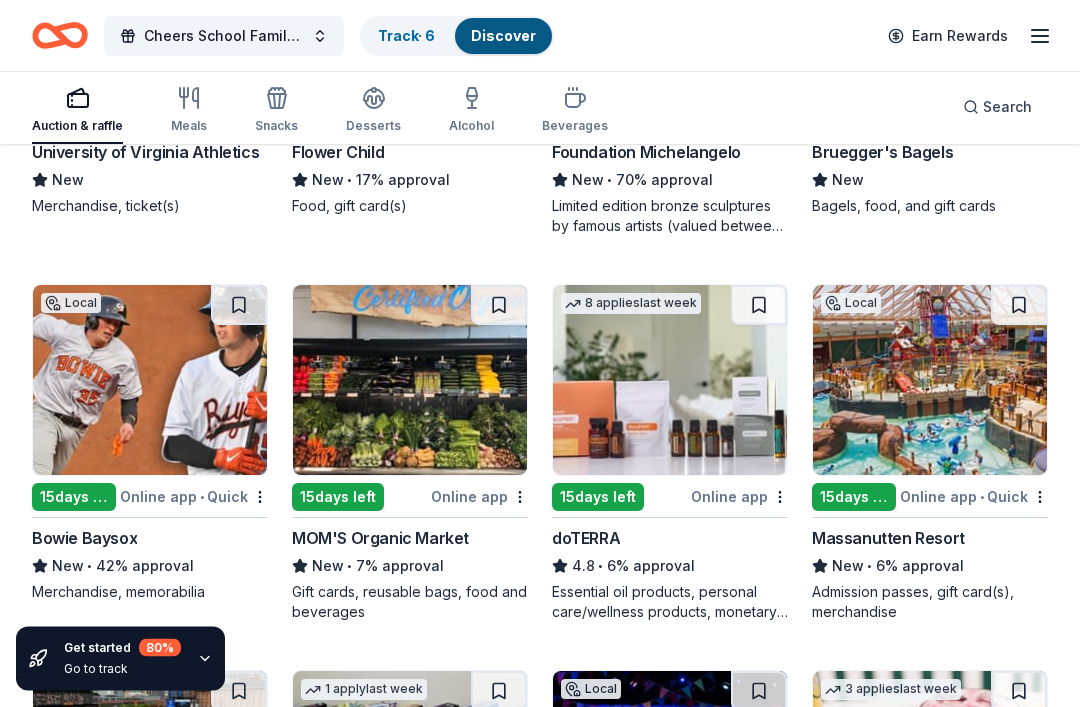 scroll, scrollTop: 5837, scrollLeft: 0, axis: vertical 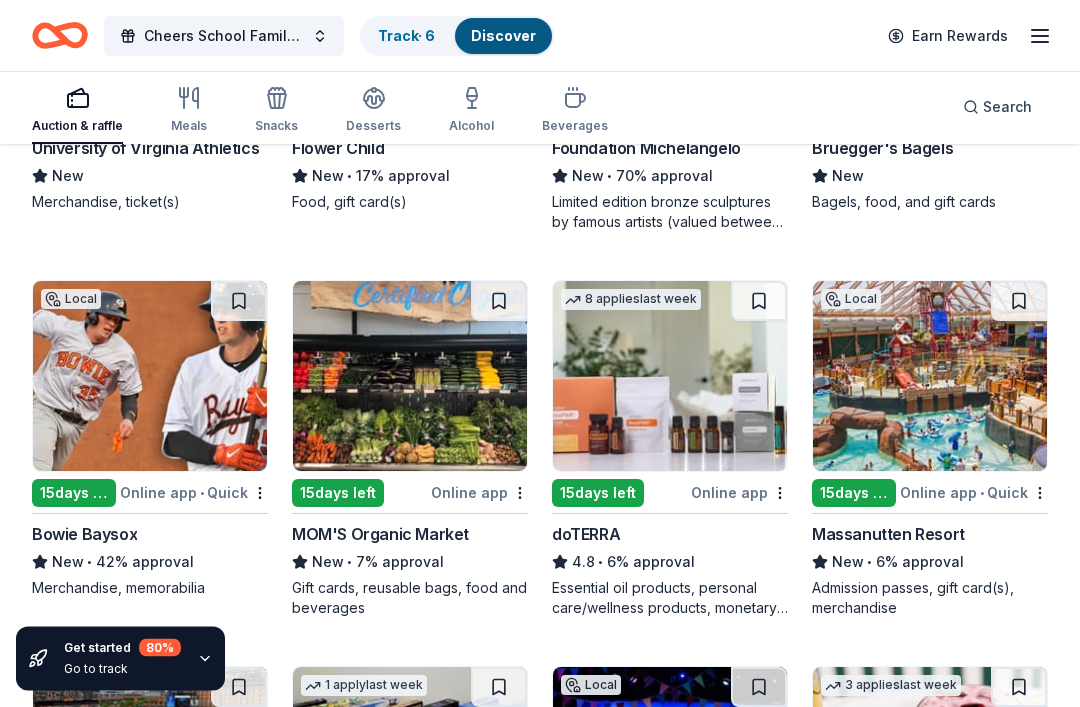 click on "Track  · 6" at bounding box center (406, 35) 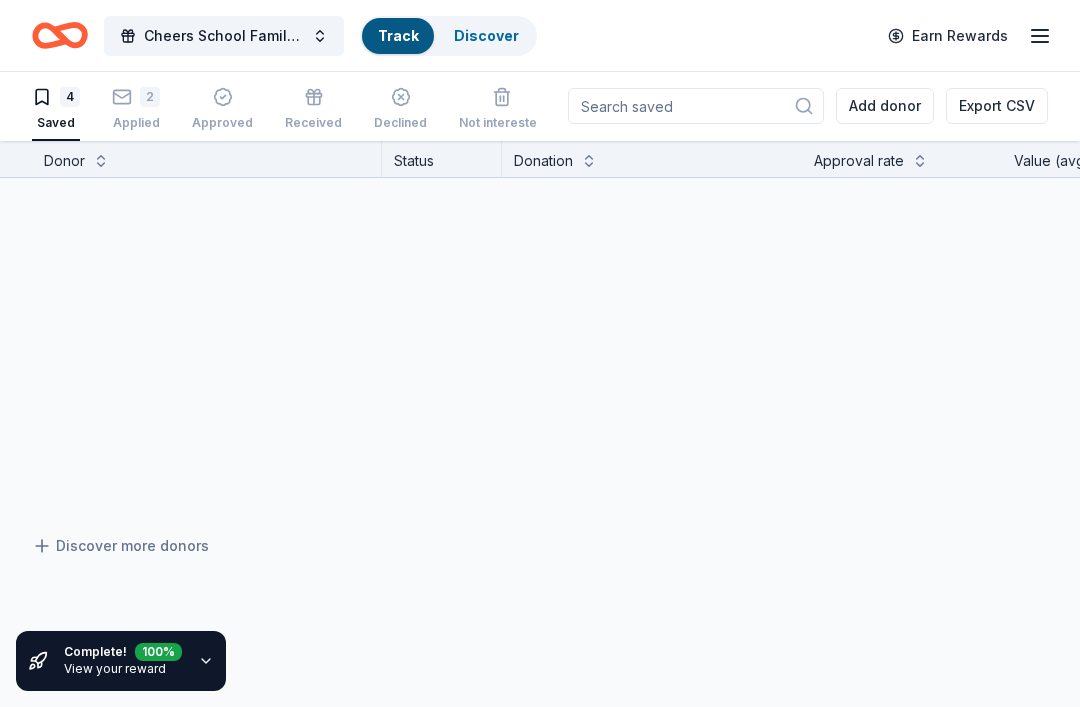 scroll, scrollTop: 1, scrollLeft: 0, axis: vertical 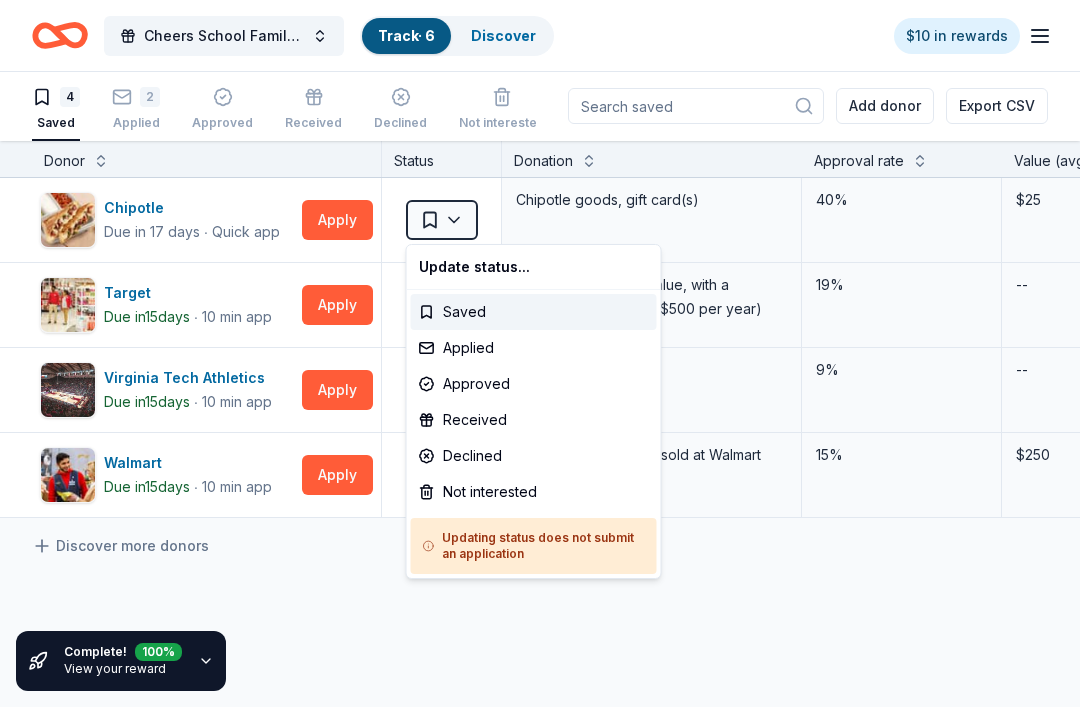 click on "Cheers School Family Annual Cookout 2025 Track  · 6 Discover $10 in rewards 4 Saved 2 Applied Approved Received Declined Not interested Add donor Export CSV Complete! 100 % View your reward Donor Status Donation Approval rate Value (avg) Apply method Assignee Notes Chipotle Due in 17 days ∙ Quick app Apply Saved Chipotle goods, gift card(s) 40% $25 Website Target Due in  15  days ∙ 10 min app Apply Saved Gift cards ($50-100 value, with a maximum donation of $500 per year) 19% -- In person Virginia Tech Athletics Due in  15  days ∙ 10 min app Apply Saved 2 tickets 9% -- Website Walmart Due in  15  days ∙ 10 min app Apply Saved Gift card(s), products sold at Walmart 15% $250 Phone In person   Discover more donors Saved Update status... Saved Applied Approved Received Declined Not interested Updating status does not submit an application" at bounding box center (540, 352) 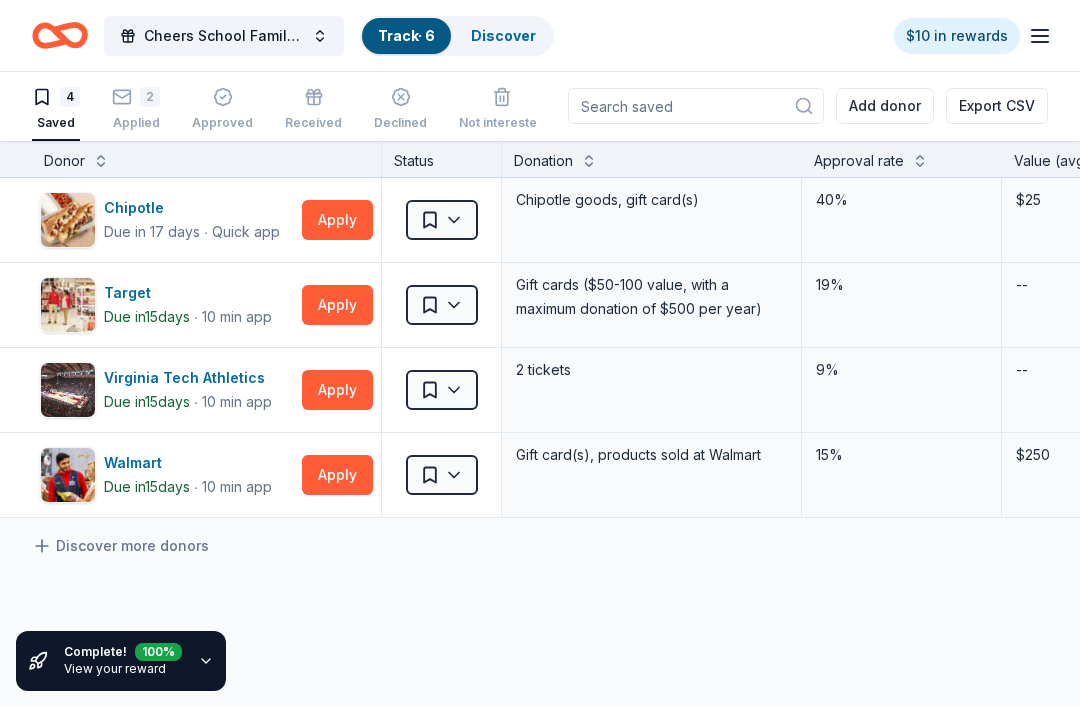 click on "Applied" at bounding box center (136, 123) 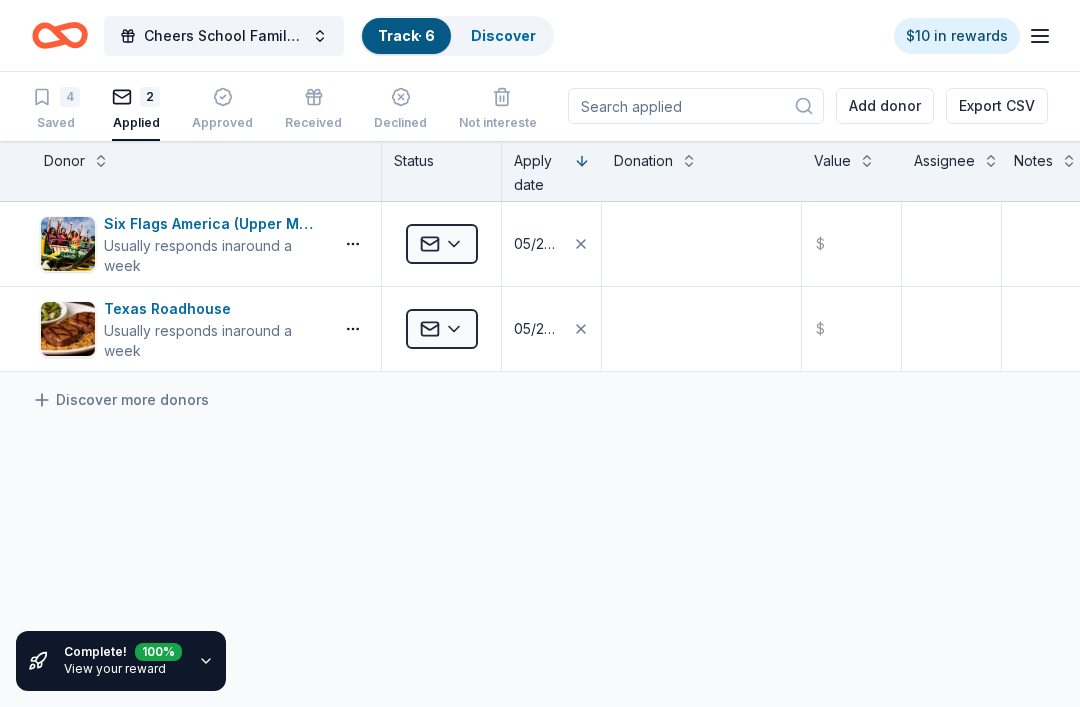 click on "Saved" at bounding box center (56, 123) 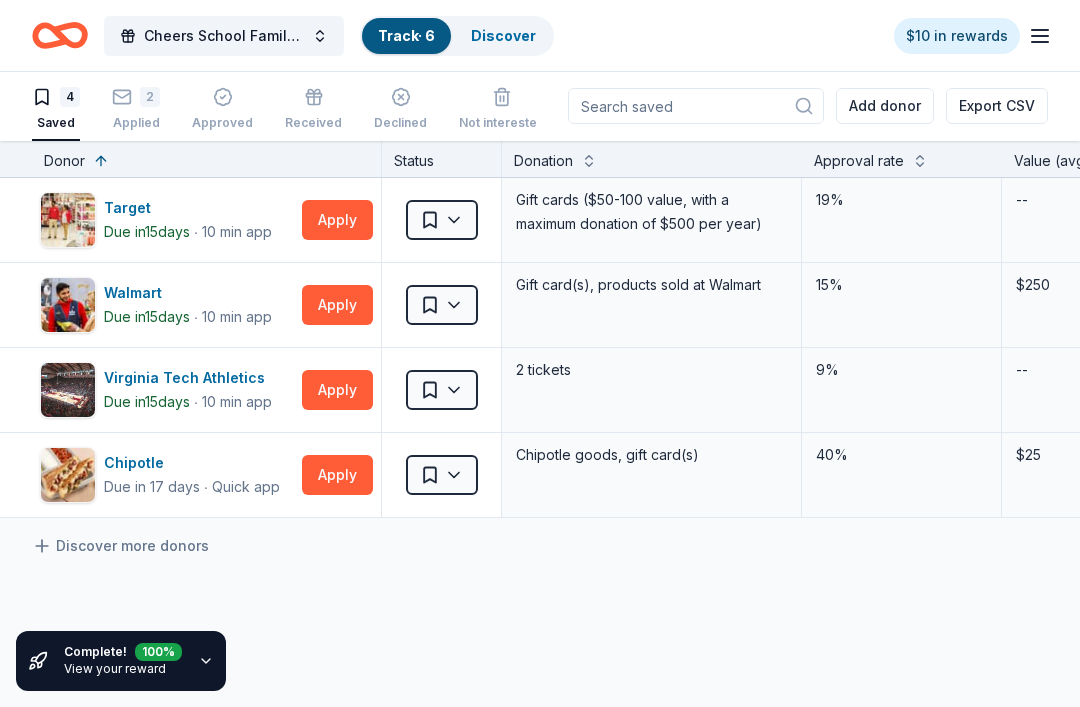 click on "10 min app" at bounding box center (237, 402) 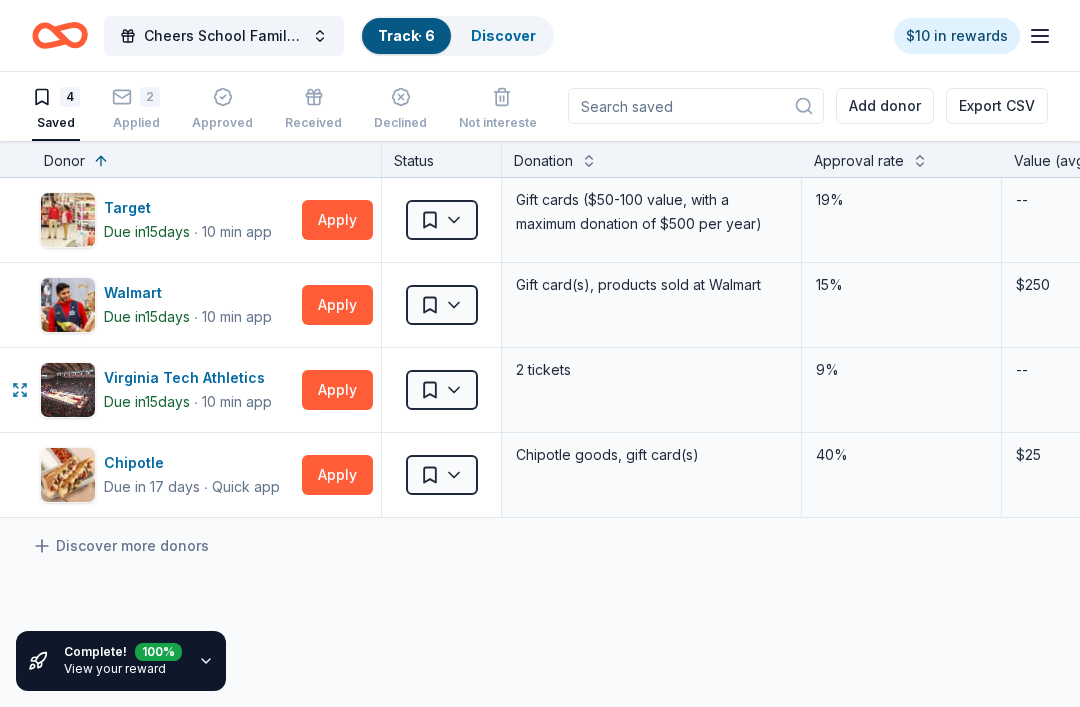 scroll, scrollTop: 67, scrollLeft: 0, axis: vertical 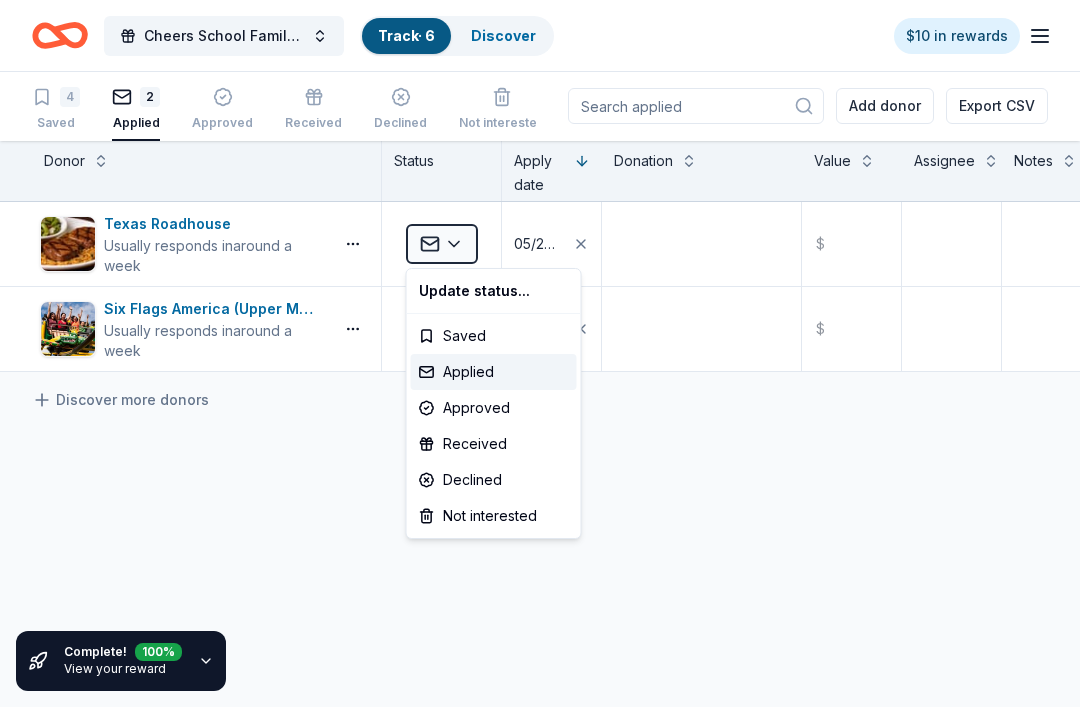 click on "Cheers School Family Annual Cookout 2025 Track  · 6 Discover $10 in rewards 4 Saved 2 Applied Approved Received Declined Not interested Add donor Export CSV Complete! 100 % View your reward Donor Status Apply date Donation Value Assignee Notes Texas Roadhouse Usually responds in  around a week Applied 05/27/2025 $ Six Flags America (Upper Marlboro) Usually responds in  around a week Applied 05/27/2025 $   Discover more donors Saved Update status... Saved Applied Approved Received Declined Not interested" at bounding box center [540, 352] 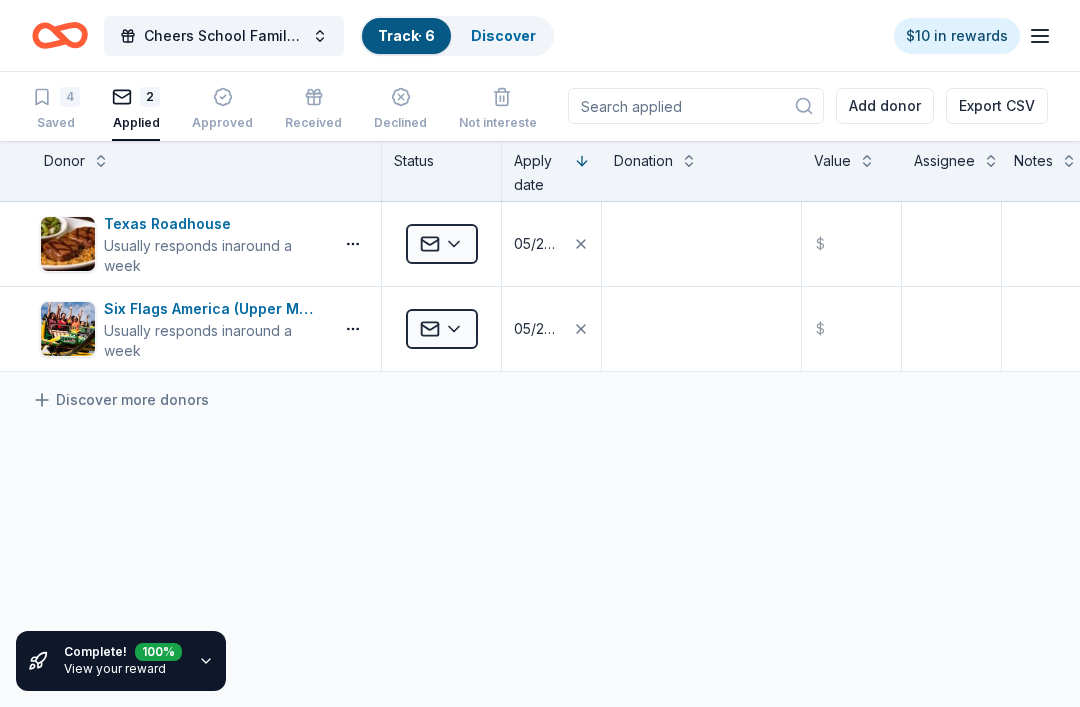 click on "4 Saved" at bounding box center [56, 109] 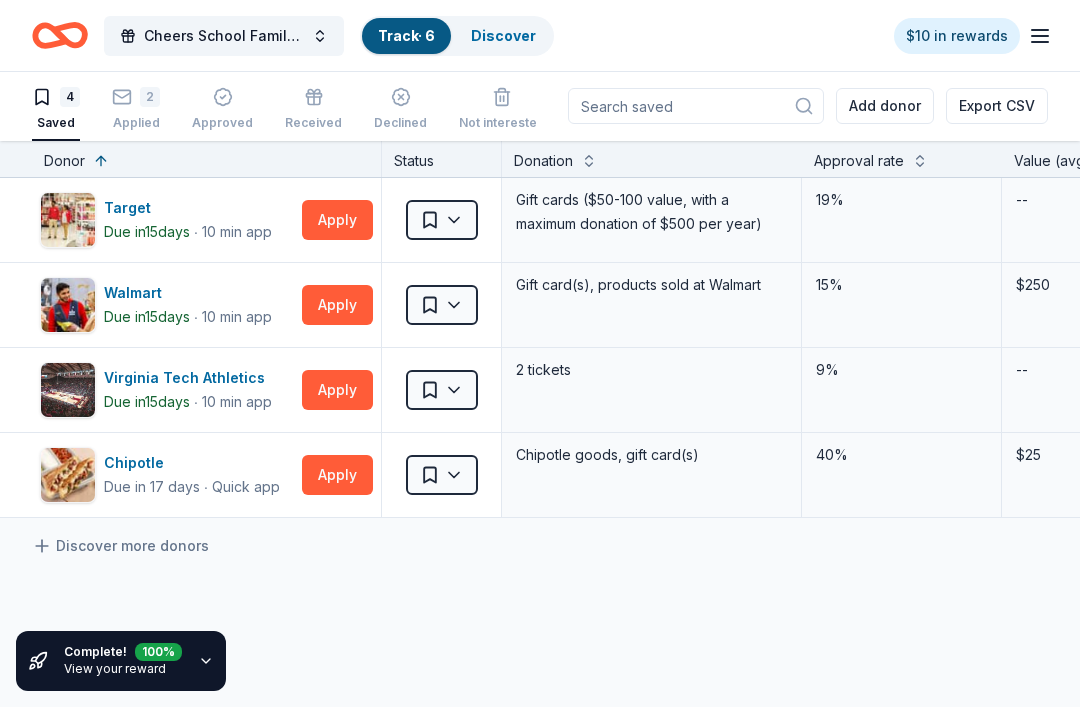 click 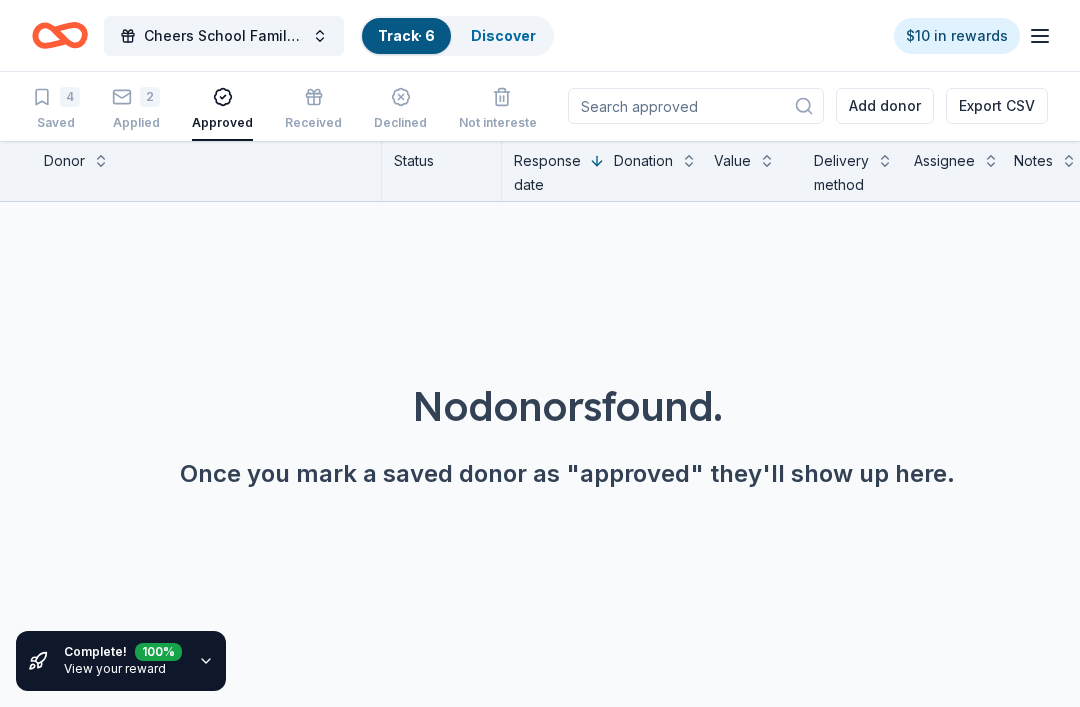 click on "Received" at bounding box center (313, 109) 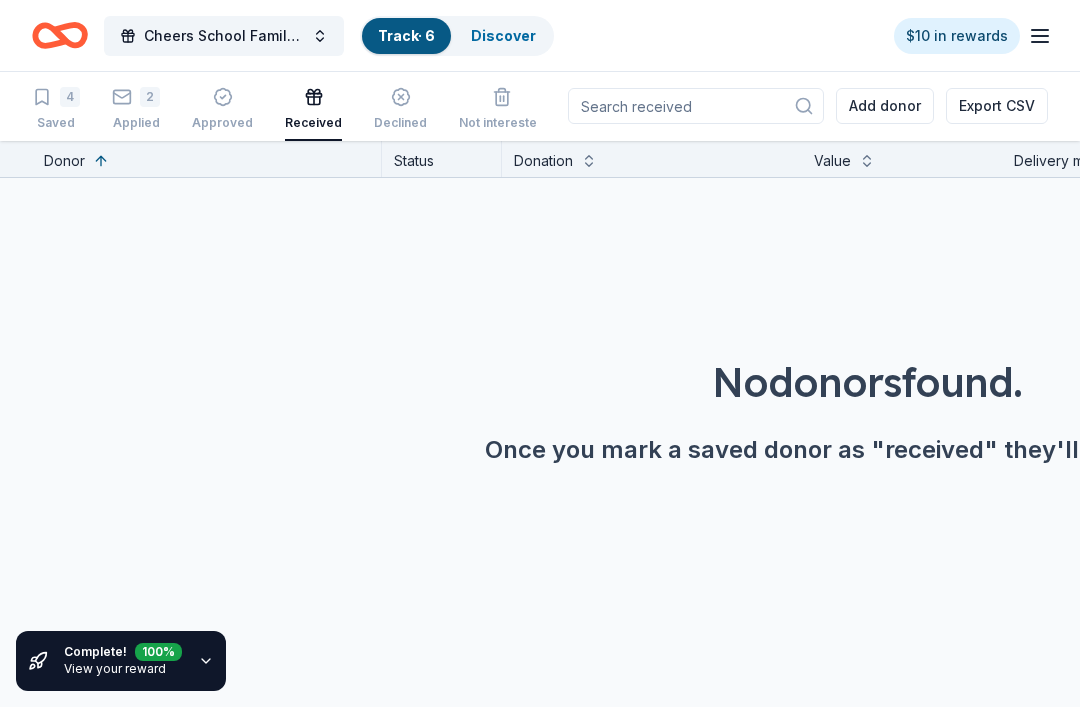scroll, scrollTop: 0, scrollLeft: 0, axis: both 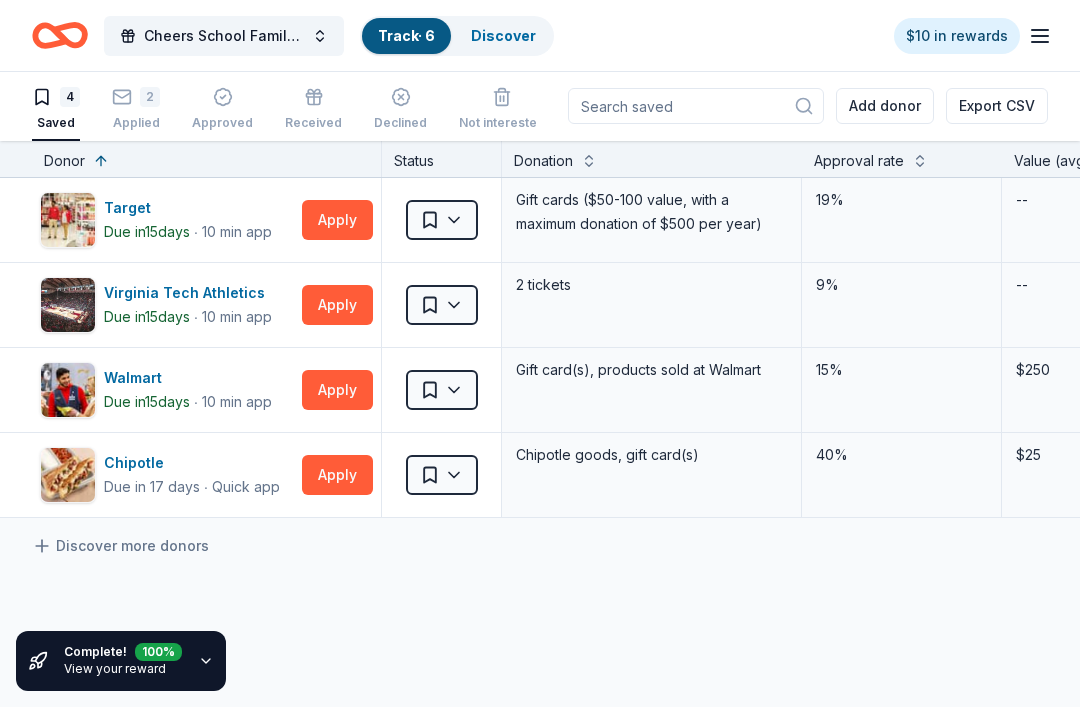 click on "Track  · 6" at bounding box center (406, 35) 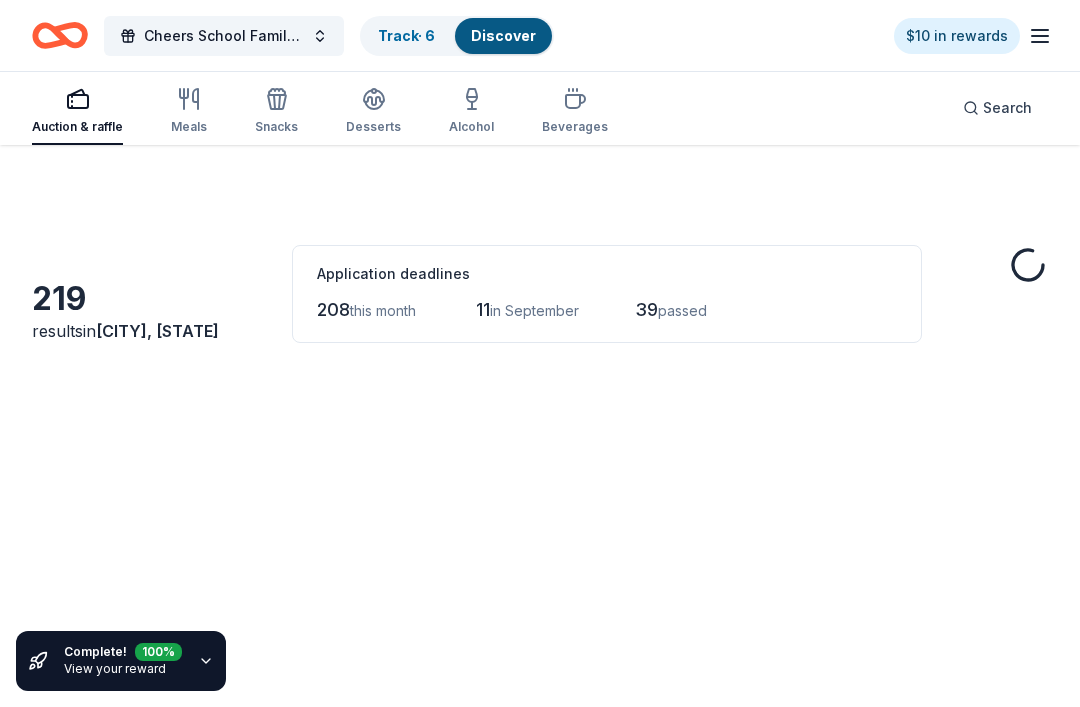 scroll, scrollTop: 0, scrollLeft: 0, axis: both 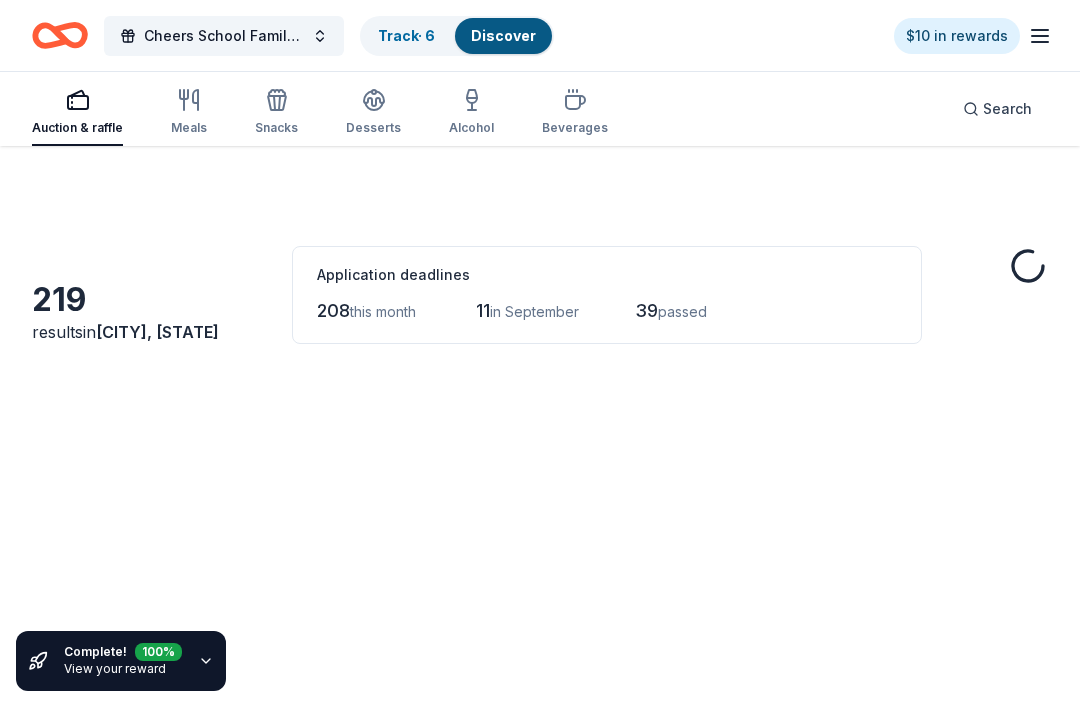 click on "Discover" at bounding box center (503, 35) 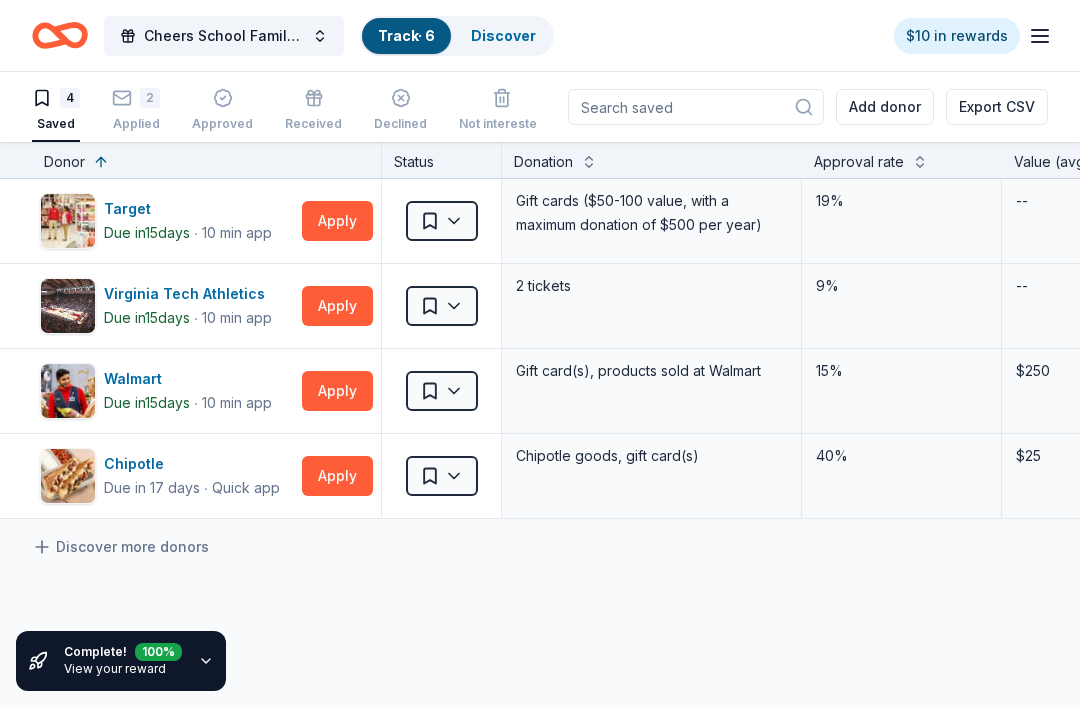 click on "Discover" at bounding box center [503, 35] 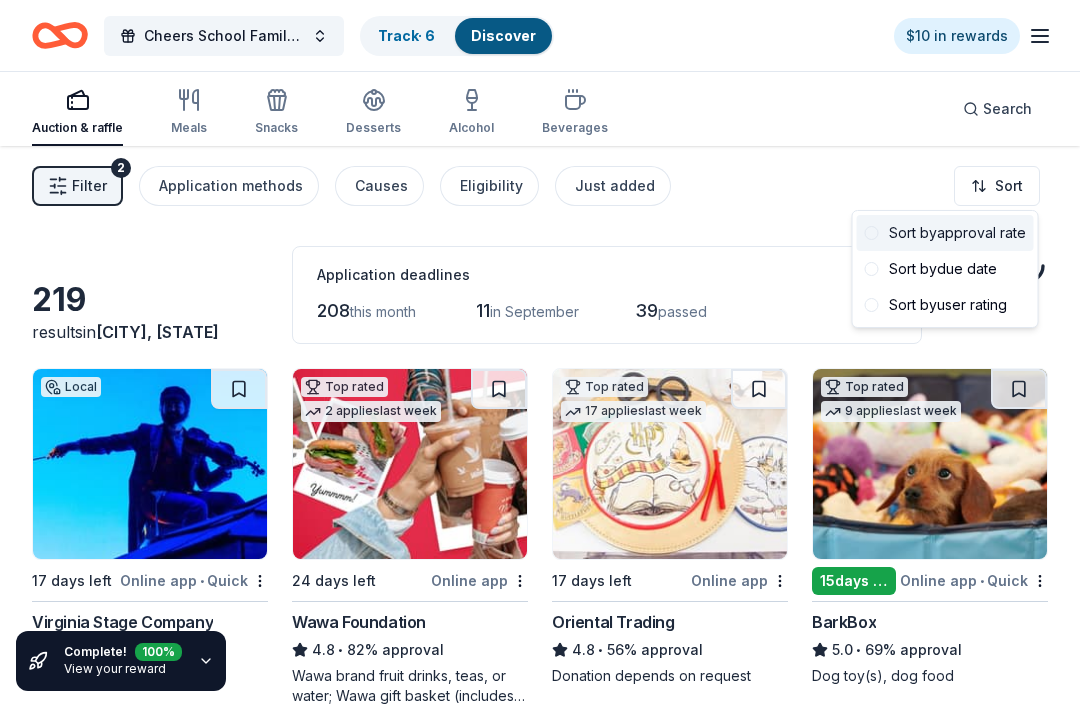 click on "Sort by  approval rate" at bounding box center (945, 233) 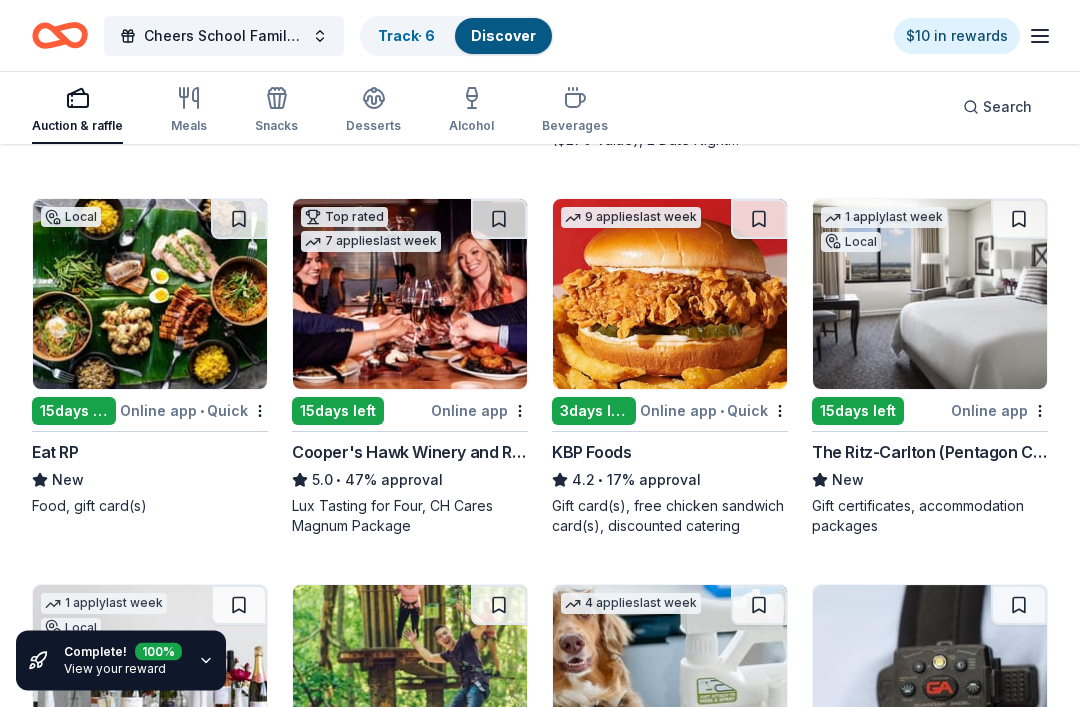 scroll, scrollTop: 942, scrollLeft: 0, axis: vertical 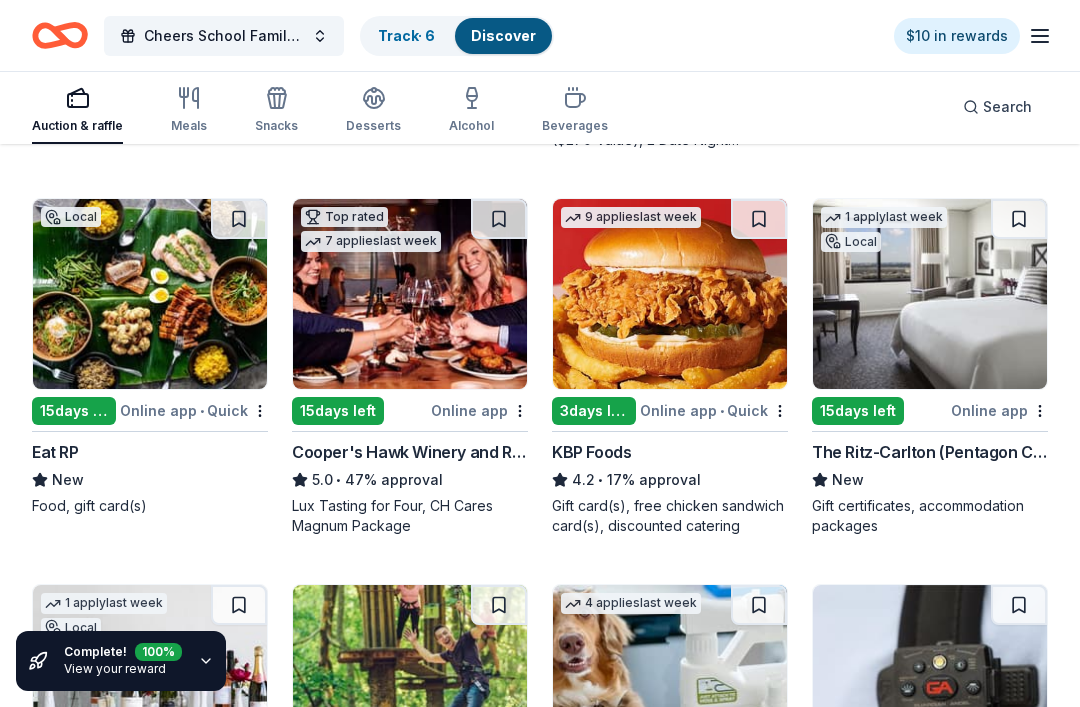 click at bounding box center [930, 294] 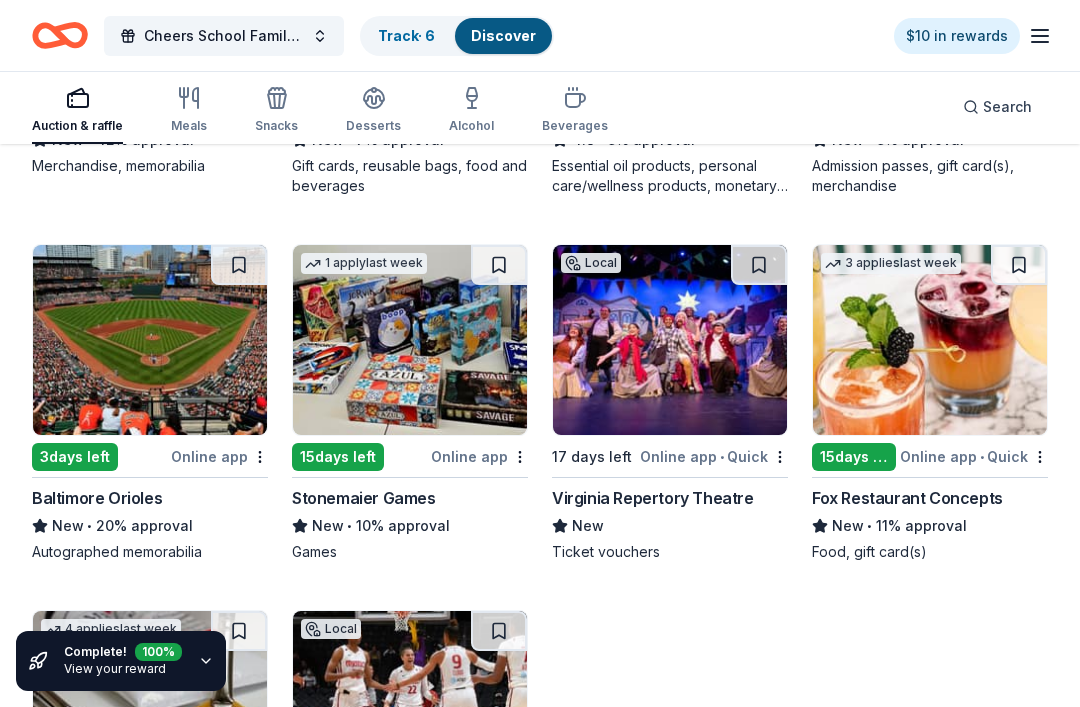 scroll, scrollTop: 6259, scrollLeft: 0, axis: vertical 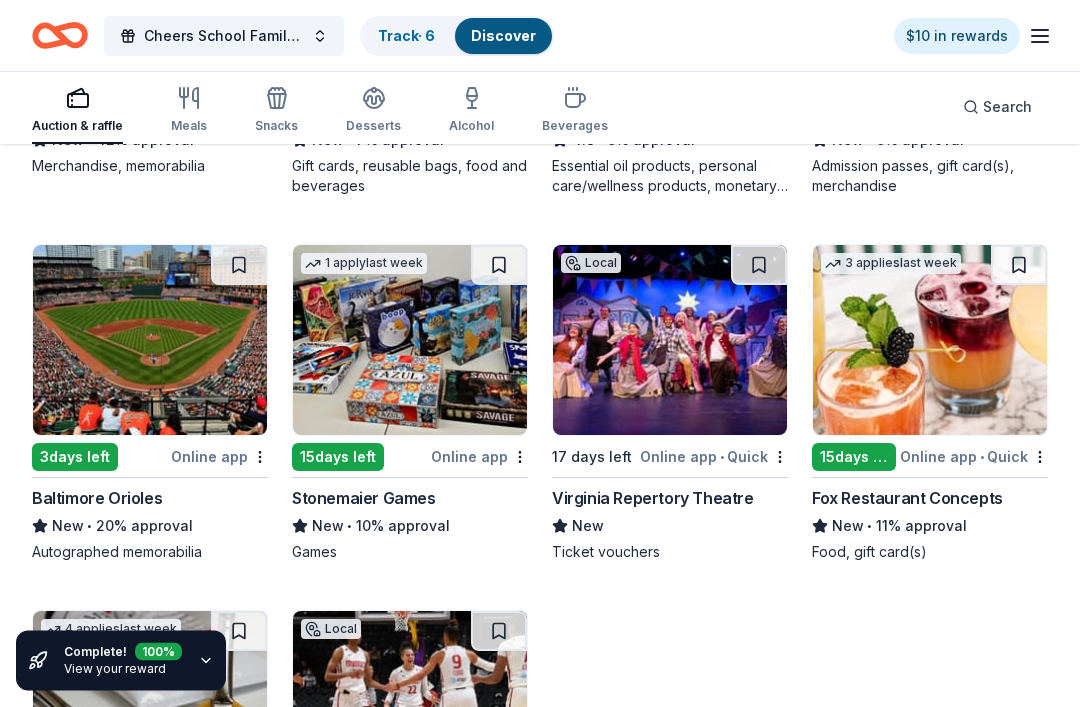 click at bounding box center (150, 341) 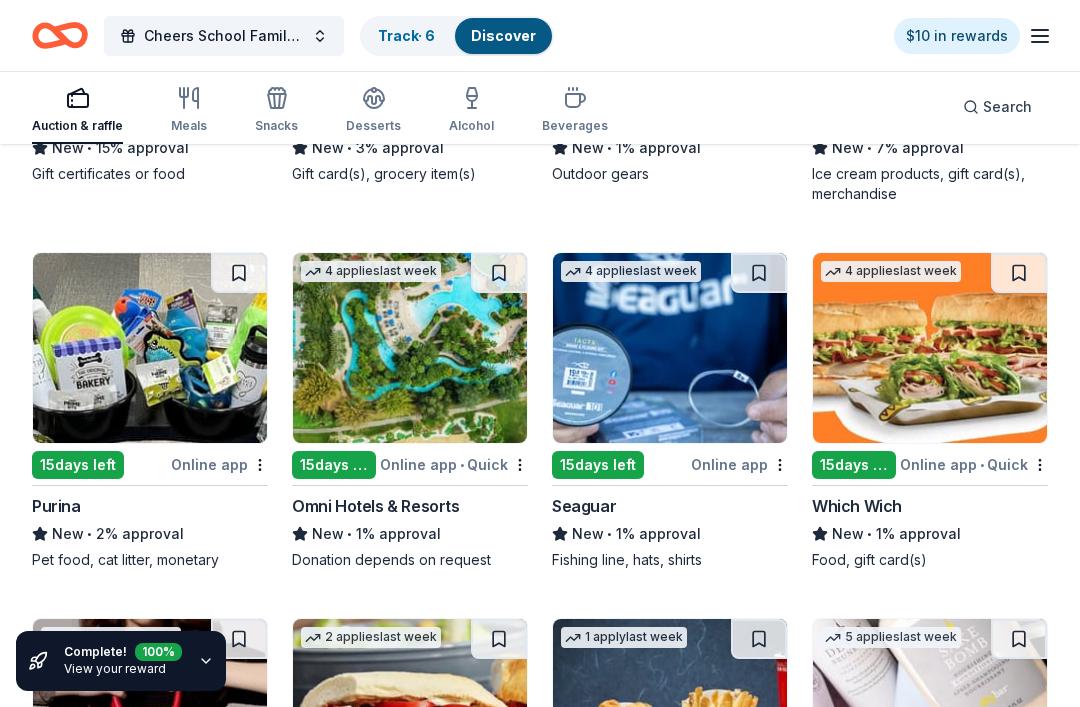 scroll, scrollTop: 14176, scrollLeft: 0, axis: vertical 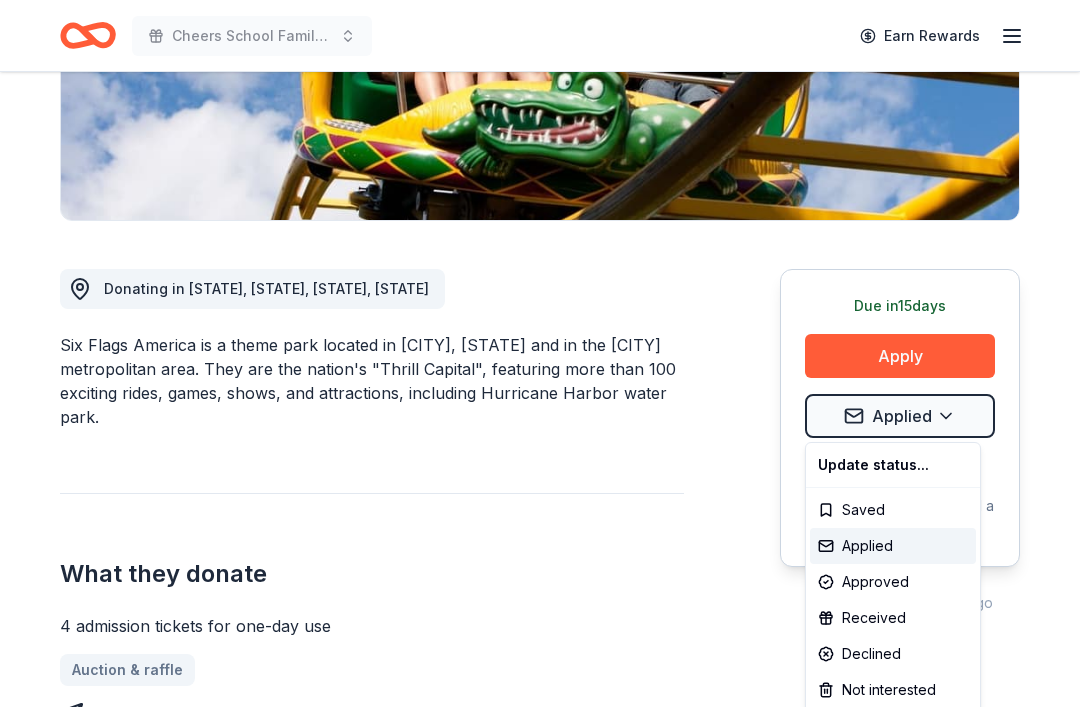 click on "Cheers School Family Annual Cookout [YEAR] Earn Rewards Due in 15 days Share Six Flags America ([CITY]) New • 2 reviews 61% approval rate $ 300 donation value Share Donating in [STATE], [STATE], [STATE], [STATE] Six Flags America is a theme park located in [CITY], [STATE] and in the [CITY] metropolitan area. They are the nation's "Thrill Capital", featuring more than 100 exciting rides, games, shows, and attractions, including Hurricane Harbor water park. What they donate 4 admission tickets for one-day use Auction & raffle Donation is small & easy to send to guests Who they donate to Preferred 501(c)(3) preferred Due in 15 days Apply Applied Application takes 10 min Usually responds in around a week Updated about 2 months ago Report a mistake 61% approval rate 61 % approved 18 % declined 21 % no response Six Flags America ([CITY]) is a generous donor : they are likely to respond and approve your request if you fit their criteria. $ 300 donation value (average) 18% 9% 64% 9% $0 → $125" at bounding box center [540, -34] 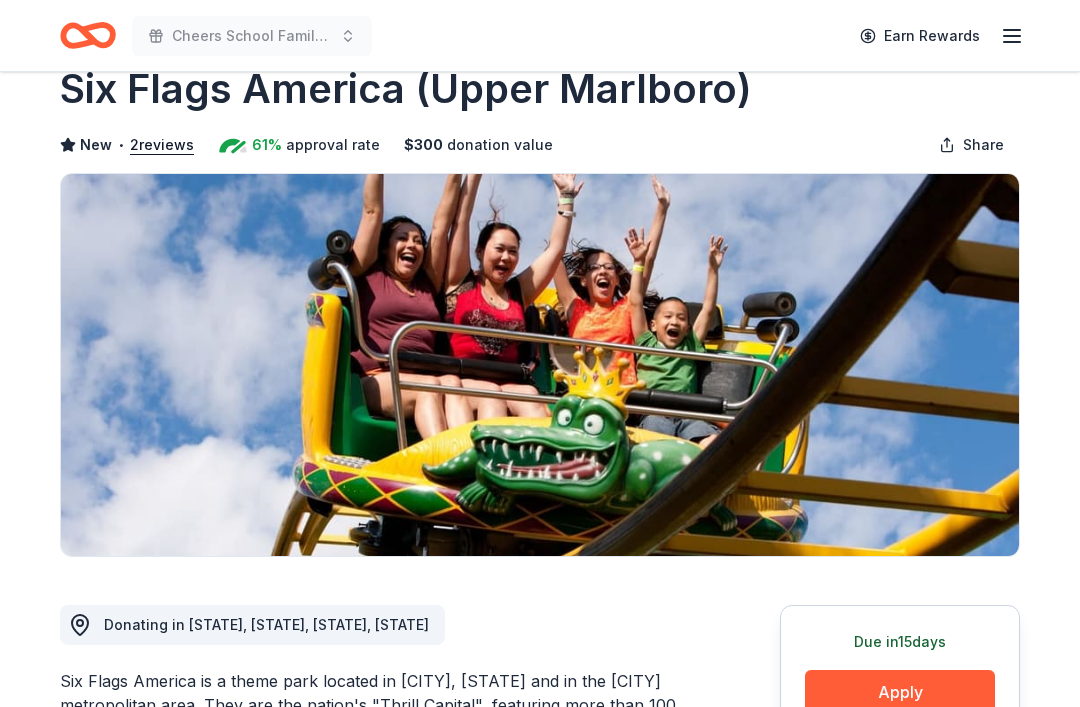 scroll, scrollTop: 0, scrollLeft: 0, axis: both 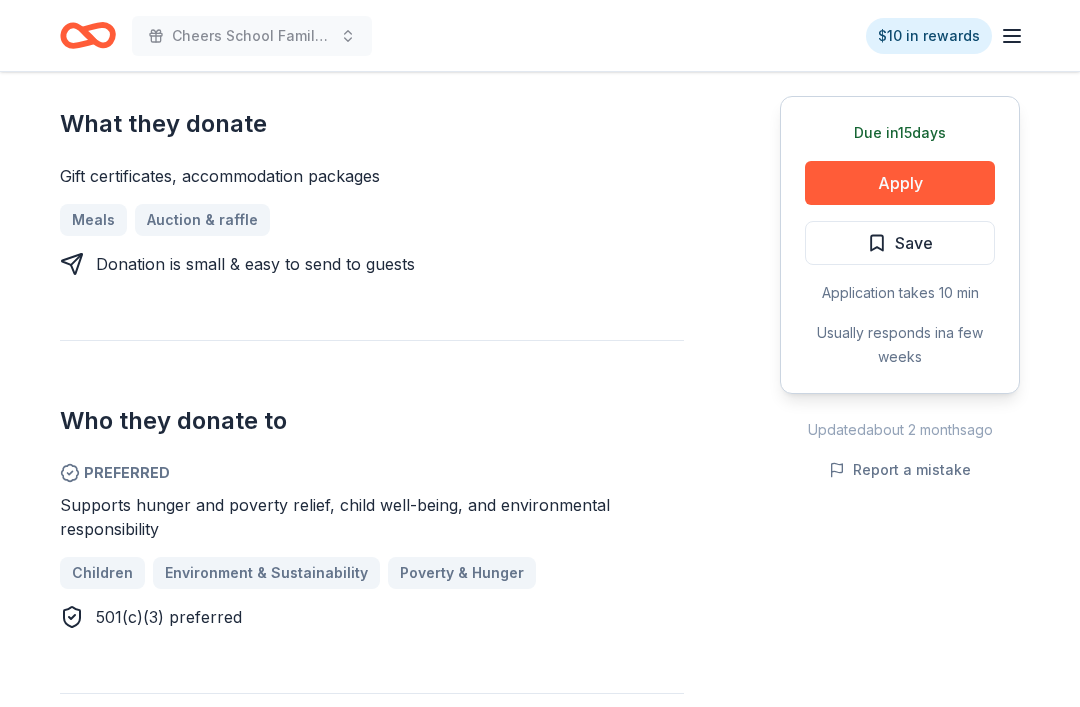click on "Apply" at bounding box center [900, 183] 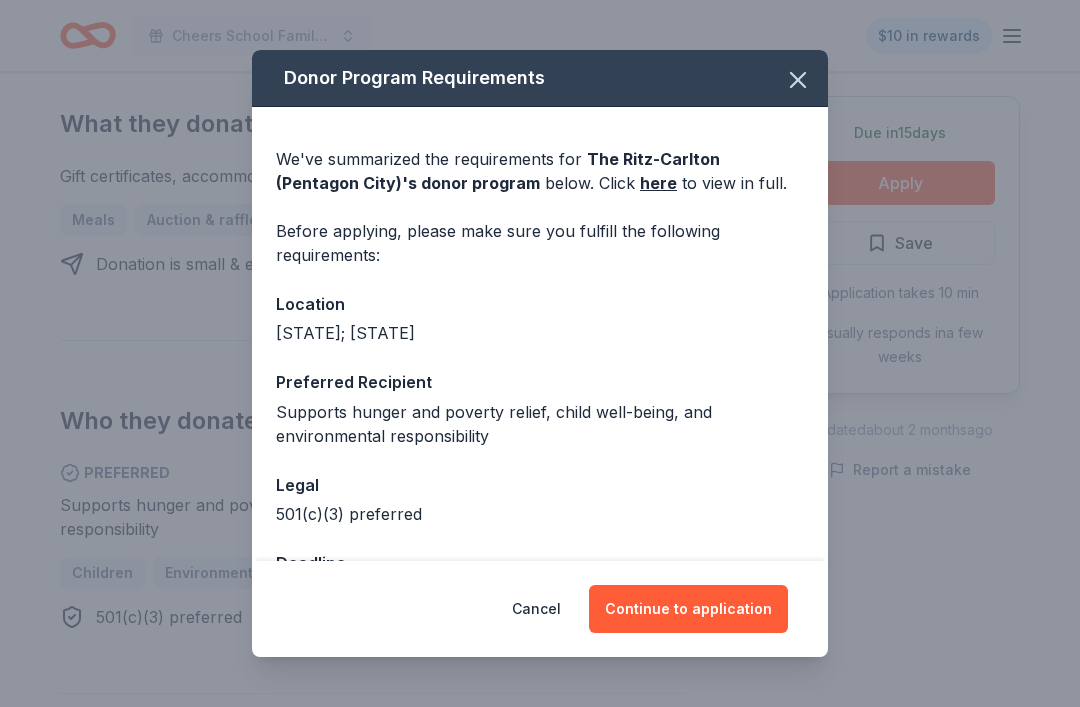 click on "Continue to application" at bounding box center (688, 609) 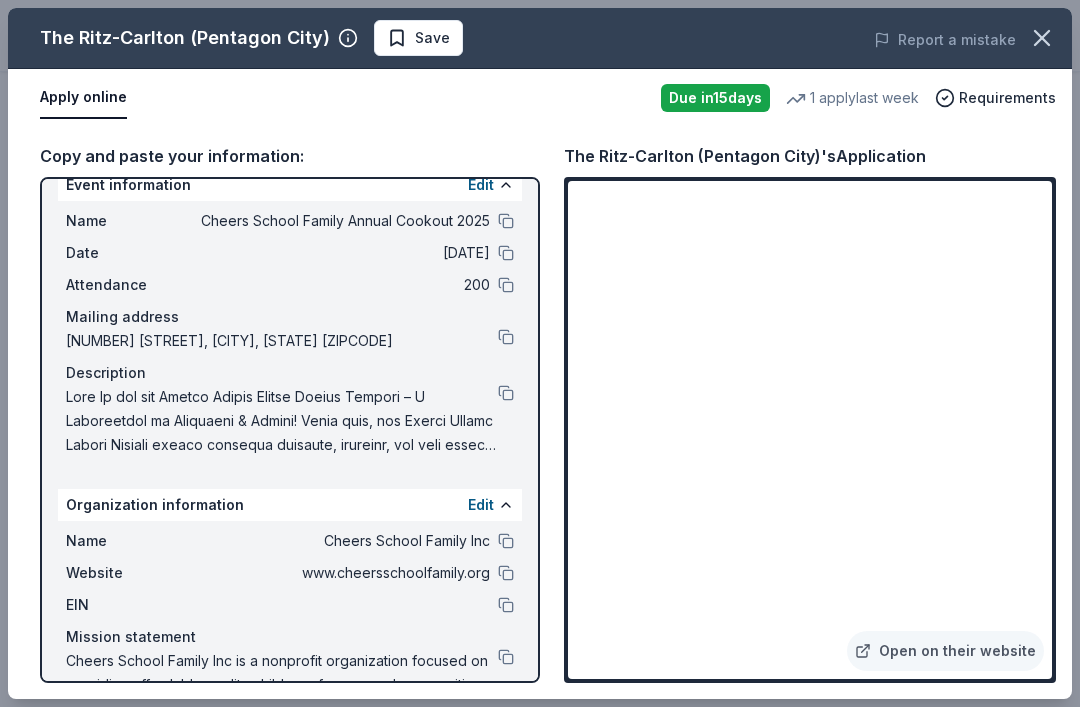 scroll, scrollTop: 24, scrollLeft: 0, axis: vertical 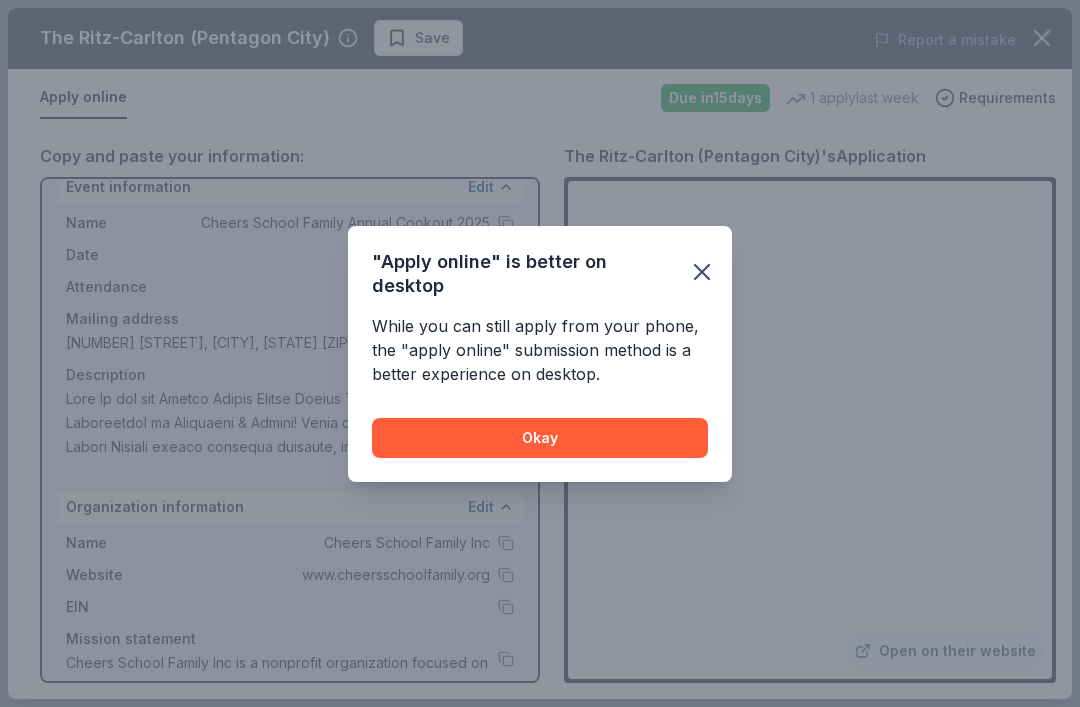 click on "Okay" at bounding box center [540, 438] 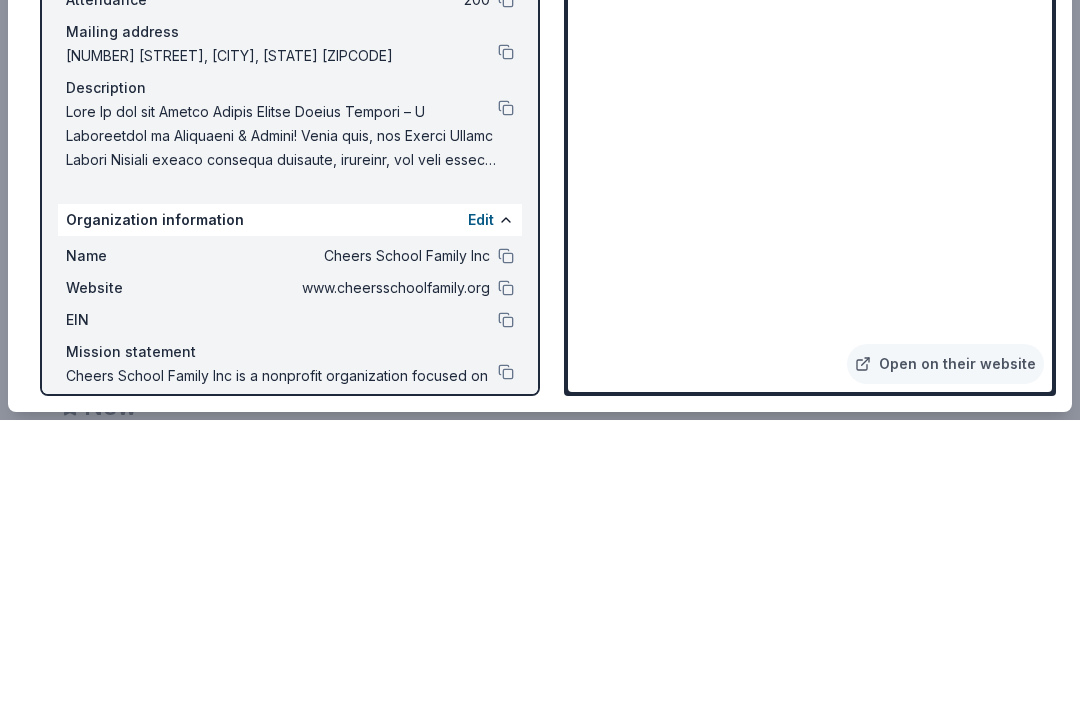 scroll, scrollTop: 1462, scrollLeft: 0, axis: vertical 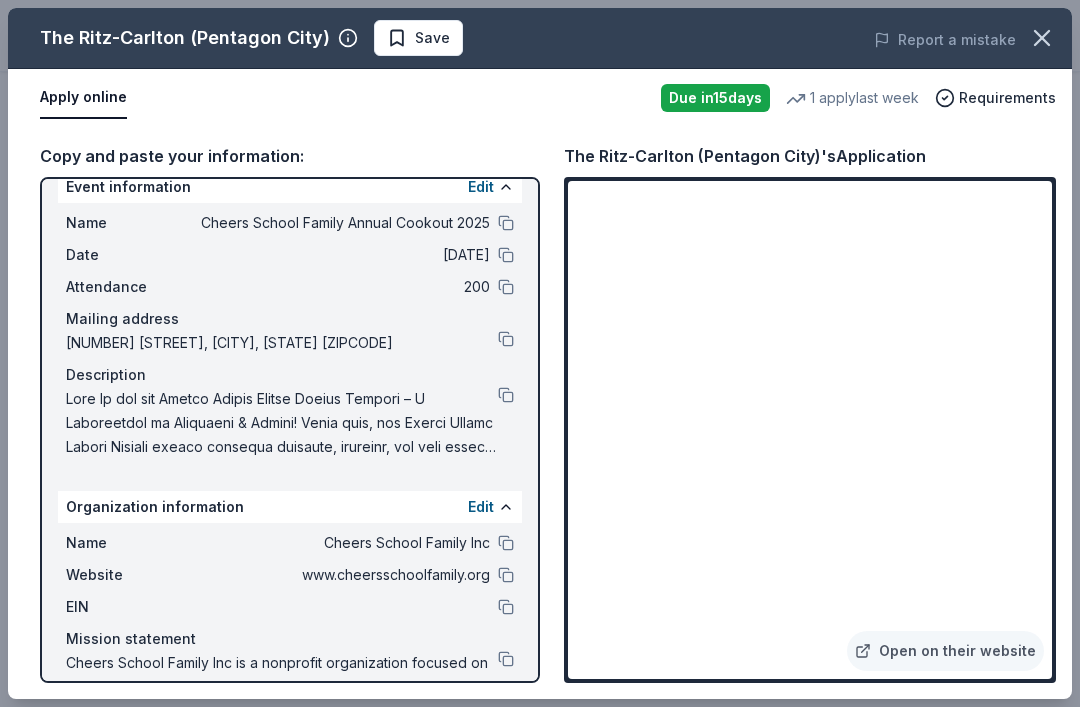 click at bounding box center [506, 575] 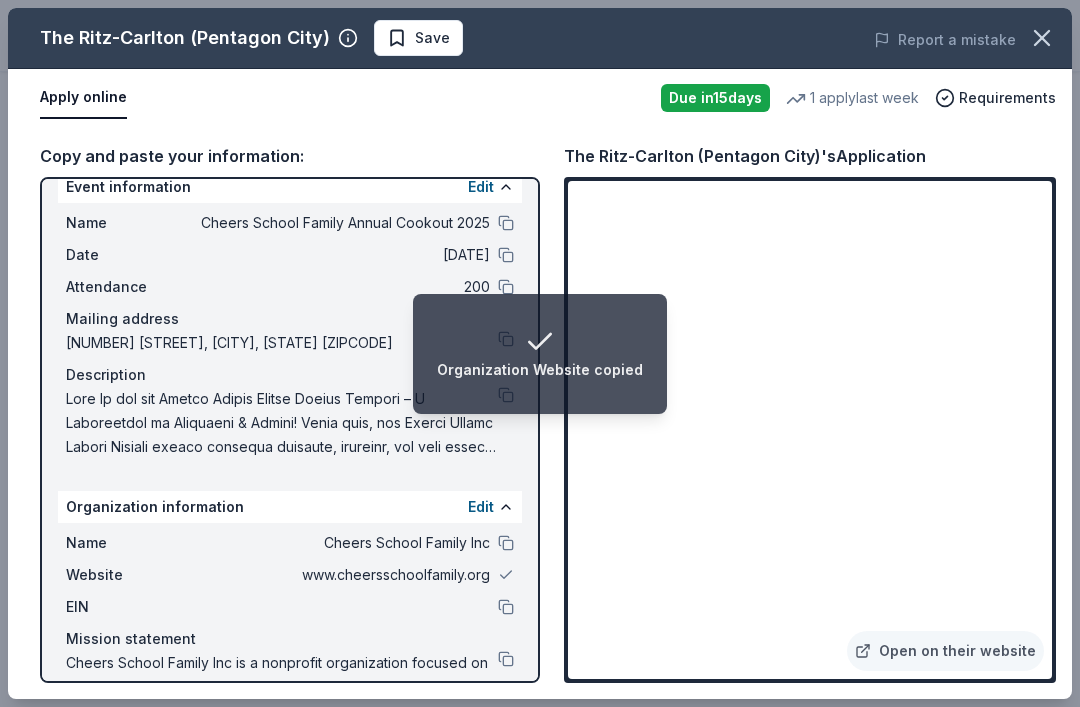 scroll, scrollTop: 1486, scrollLeft: 0, axis: vertical 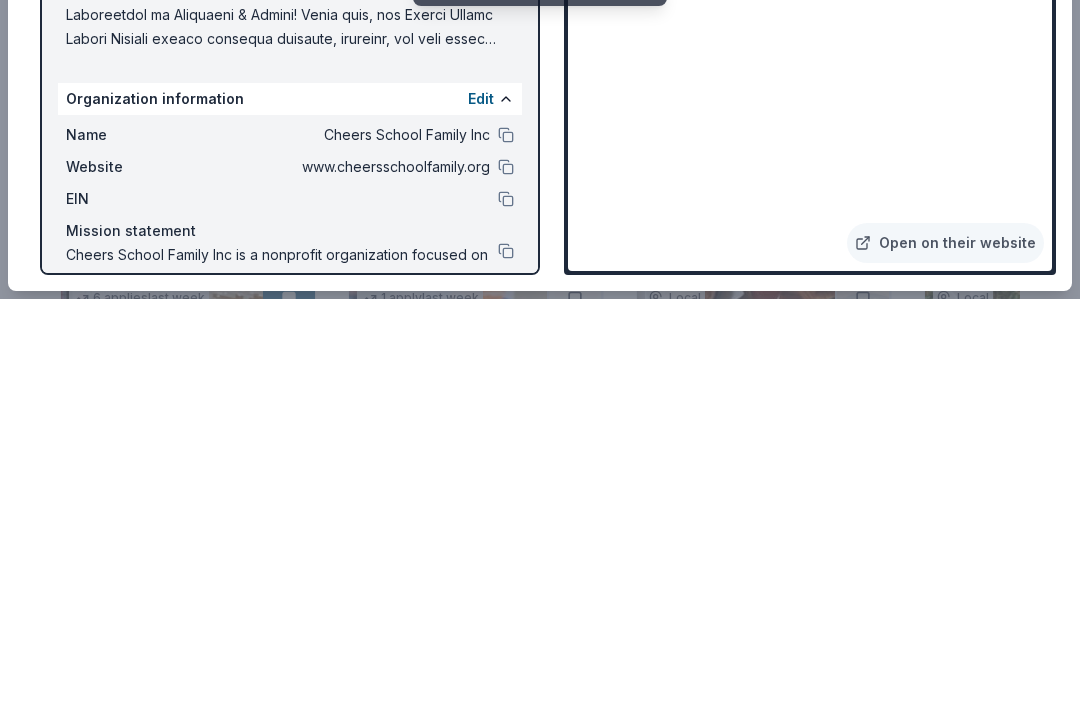 click on "EIN" at bounding box center [133, 607] 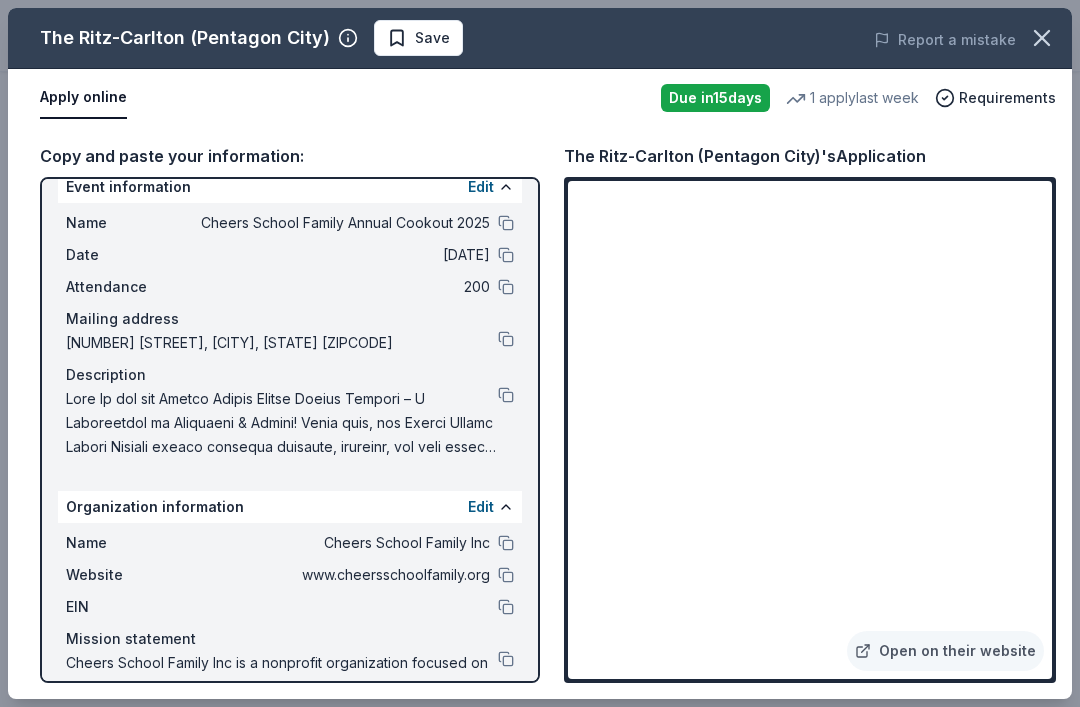 scroll, scrollTop: 1894, scrollLeft: 0, axis: vertical 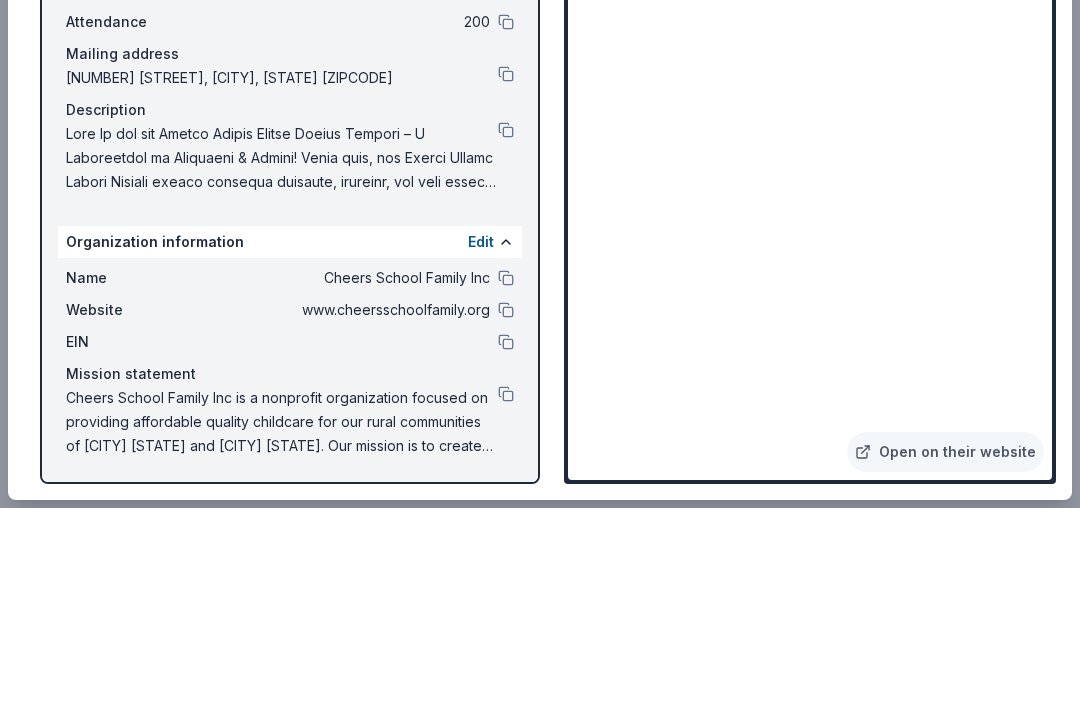 click at bounding box center (506, 541) 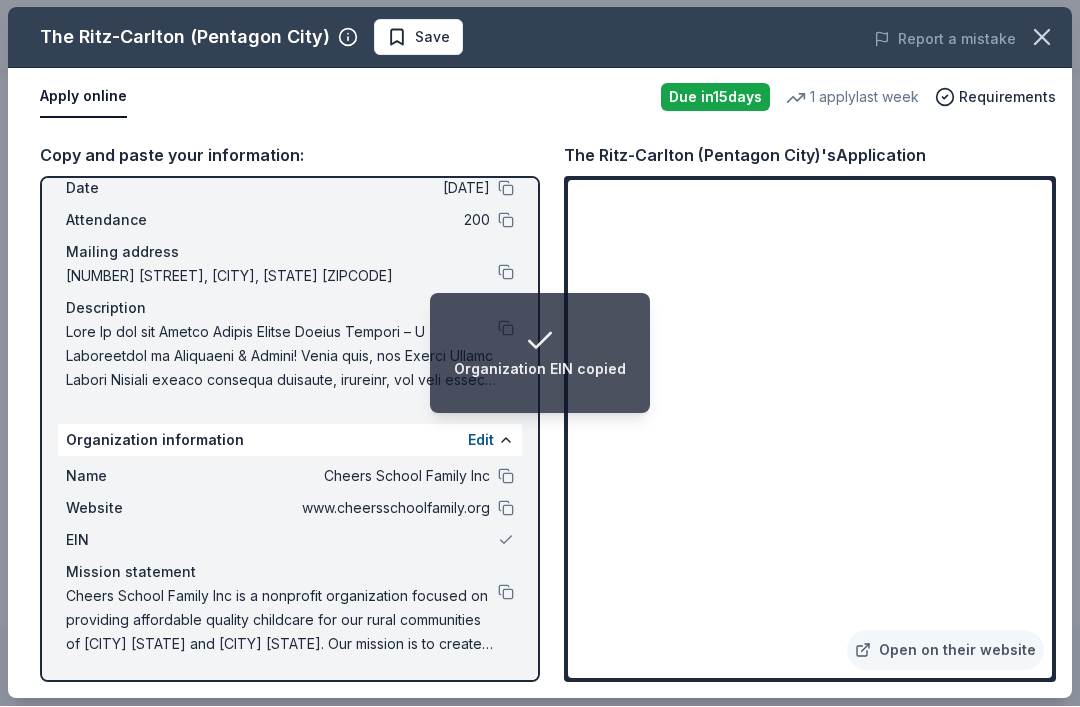 scroll, scrollTop: 24, scrollLeft: 0, axis: vertical 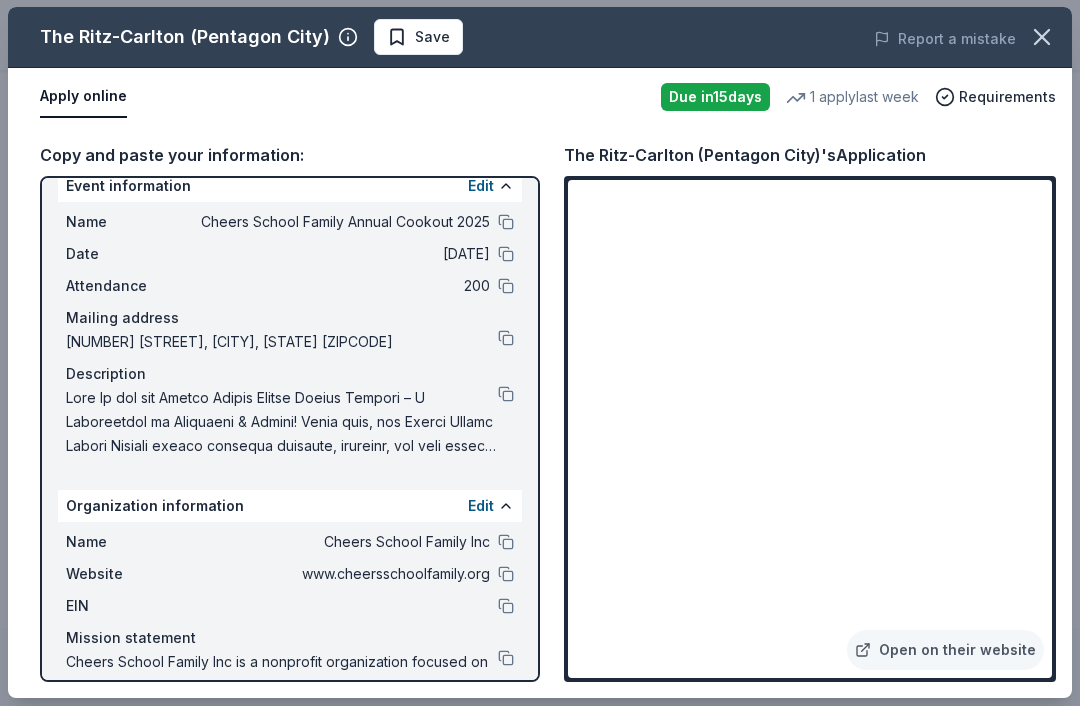 click at bounding box center [1042, 38] 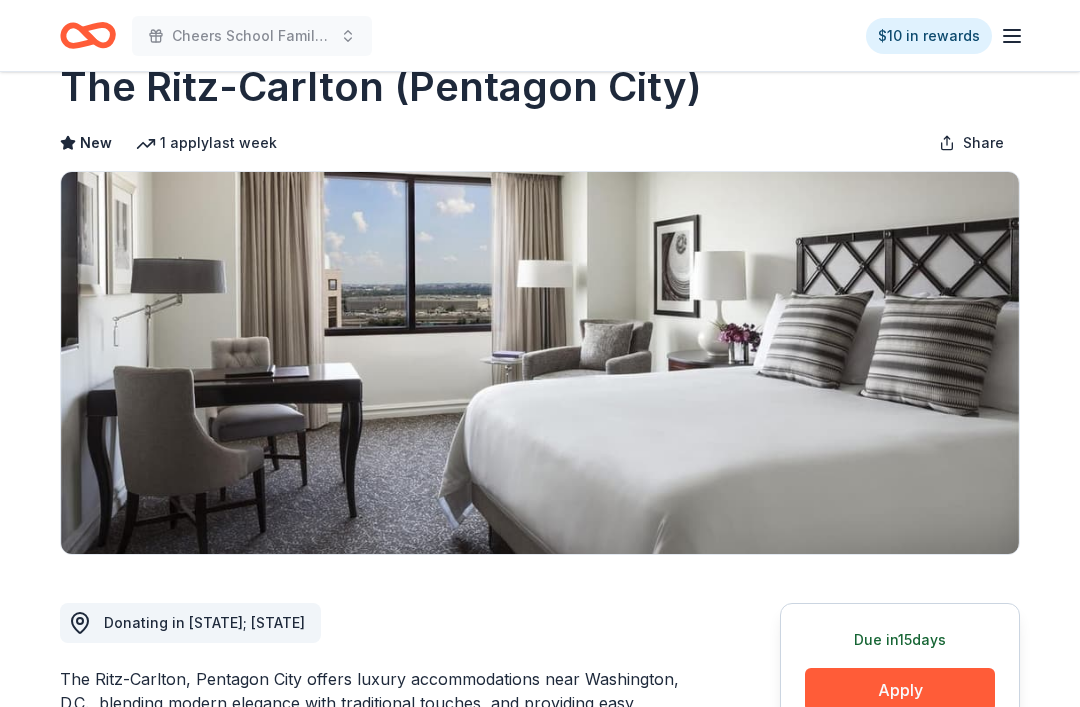 scroll, scrollTop: 0, scrollLeft: 0, axis: both 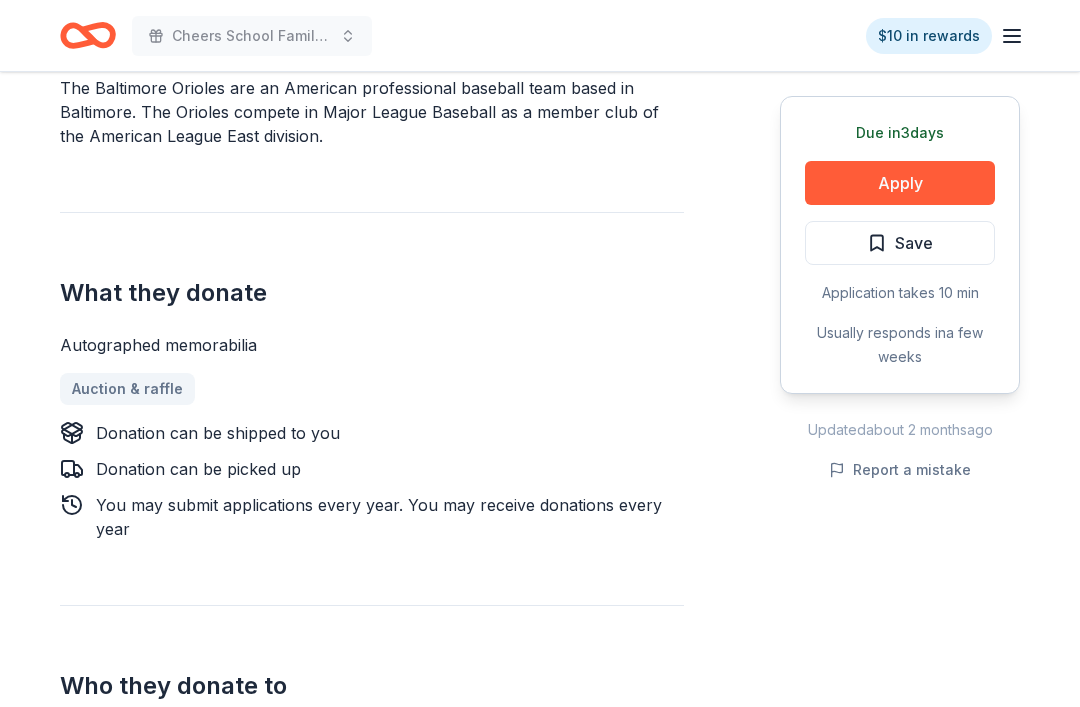 click on "Apply" at bounding box center (900, 183) 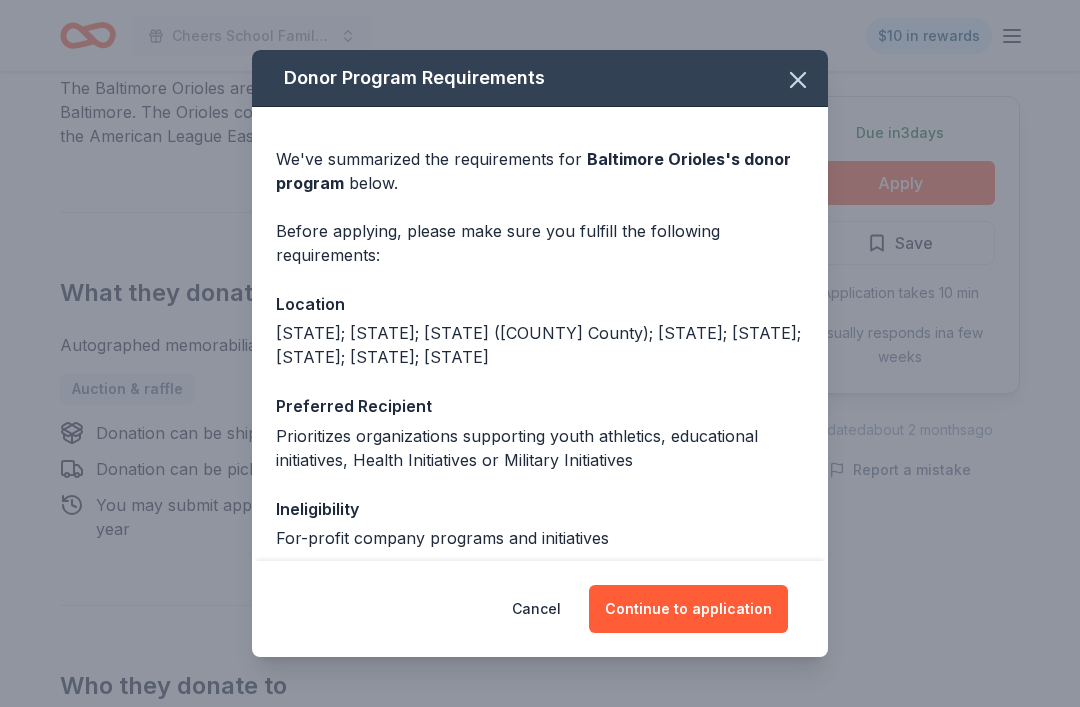 click on "Continue to application" at bounding box center (688, 609) 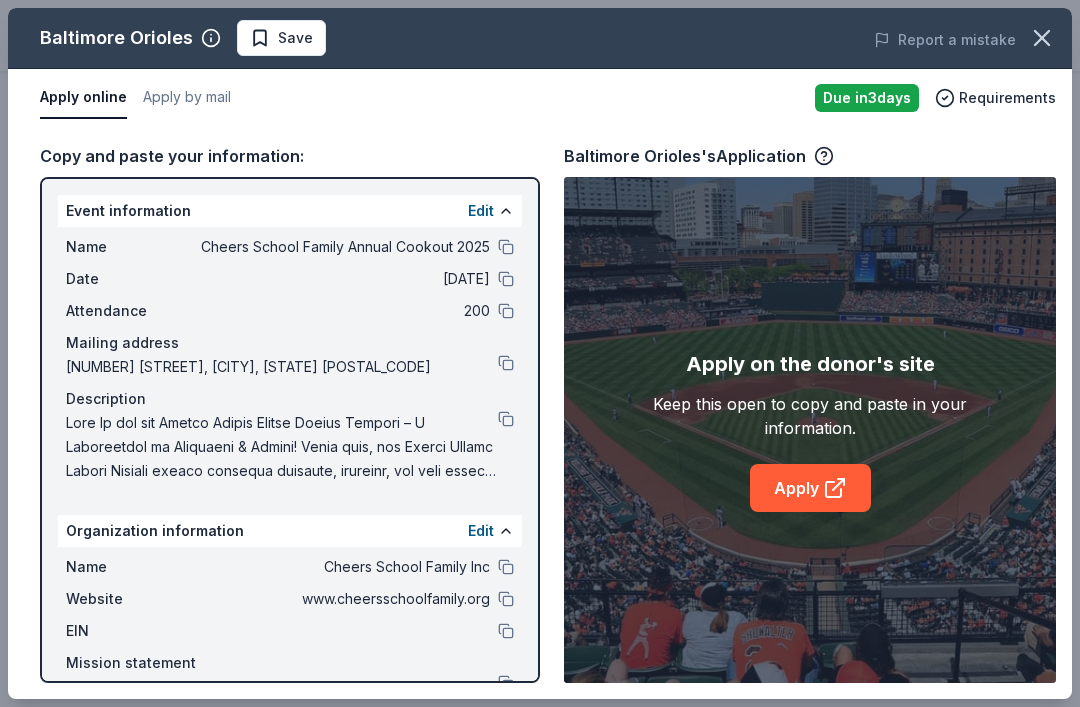 click 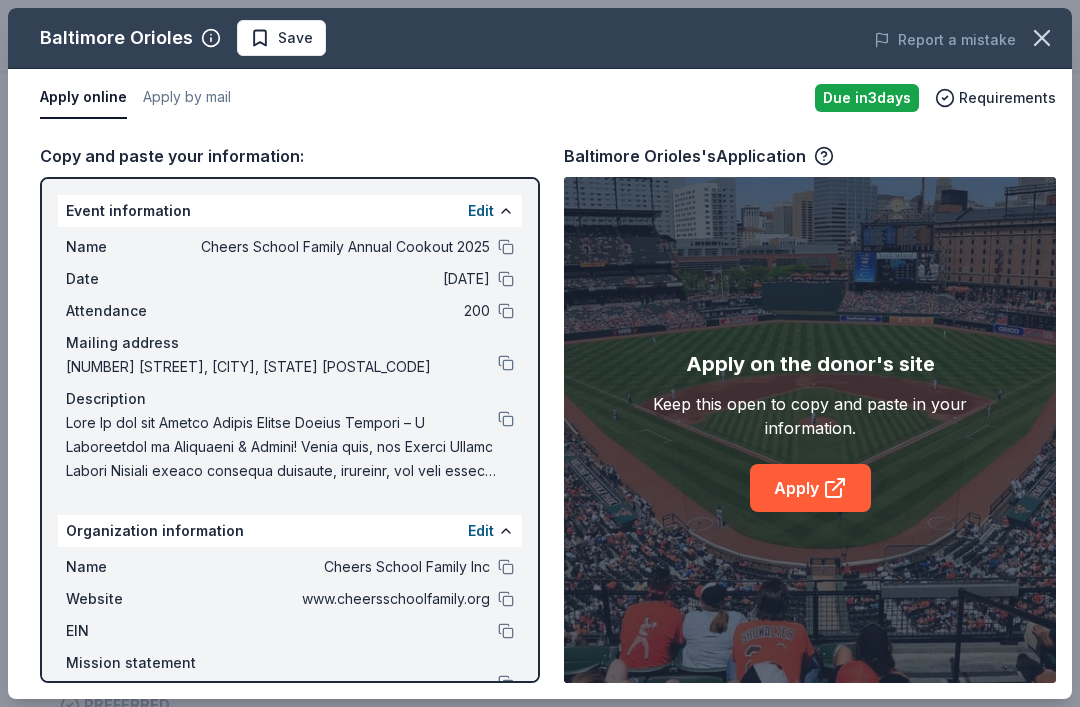 click at bounding box center (506, 631) 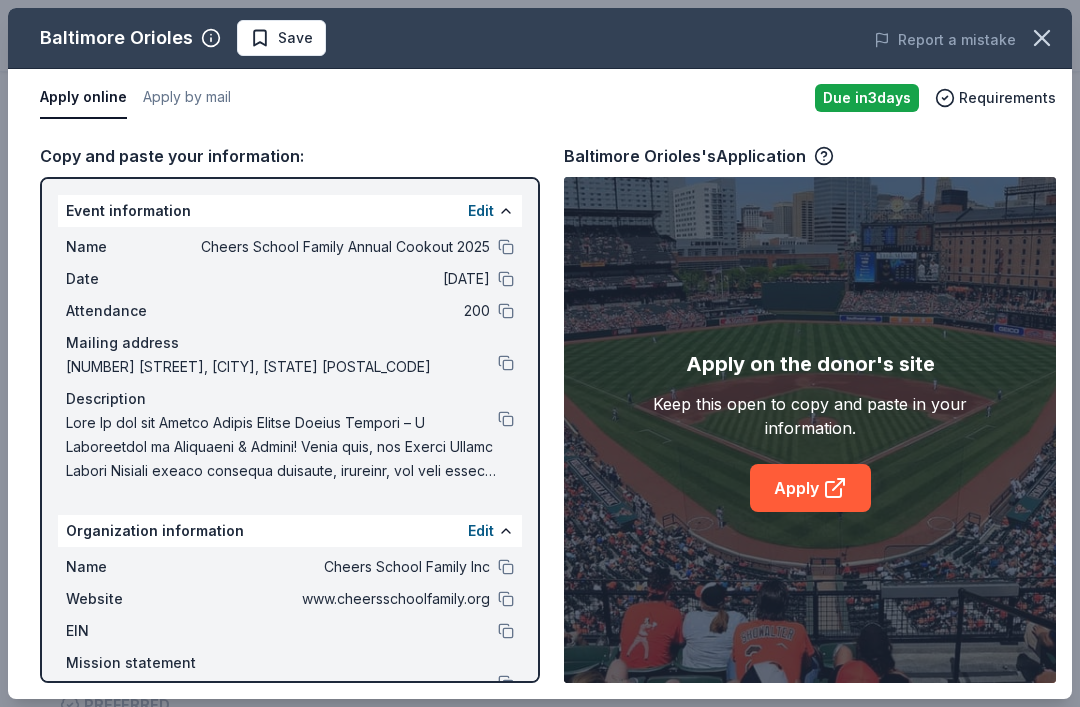 scroll, scrollTop: 668, scrollLeft: 0, axis: vertical 